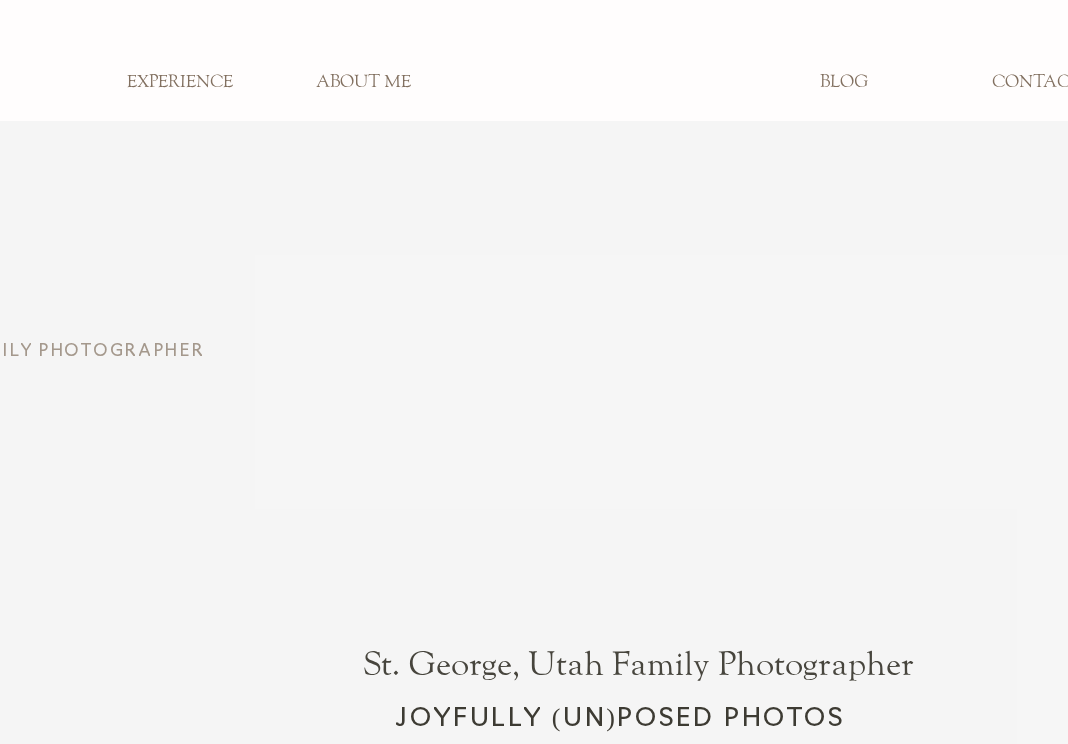 scroll, scrollTop: 0, scrollLeft: 0, axis: both 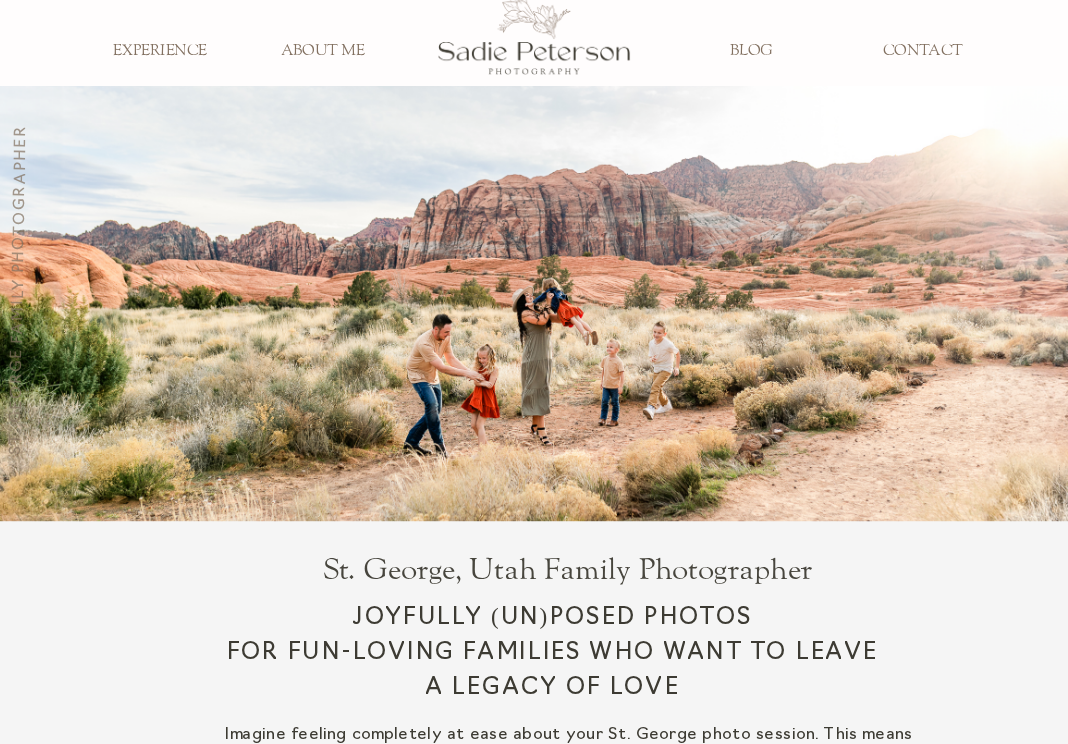 click on "CONTACT" at bounding box center [922, 52] 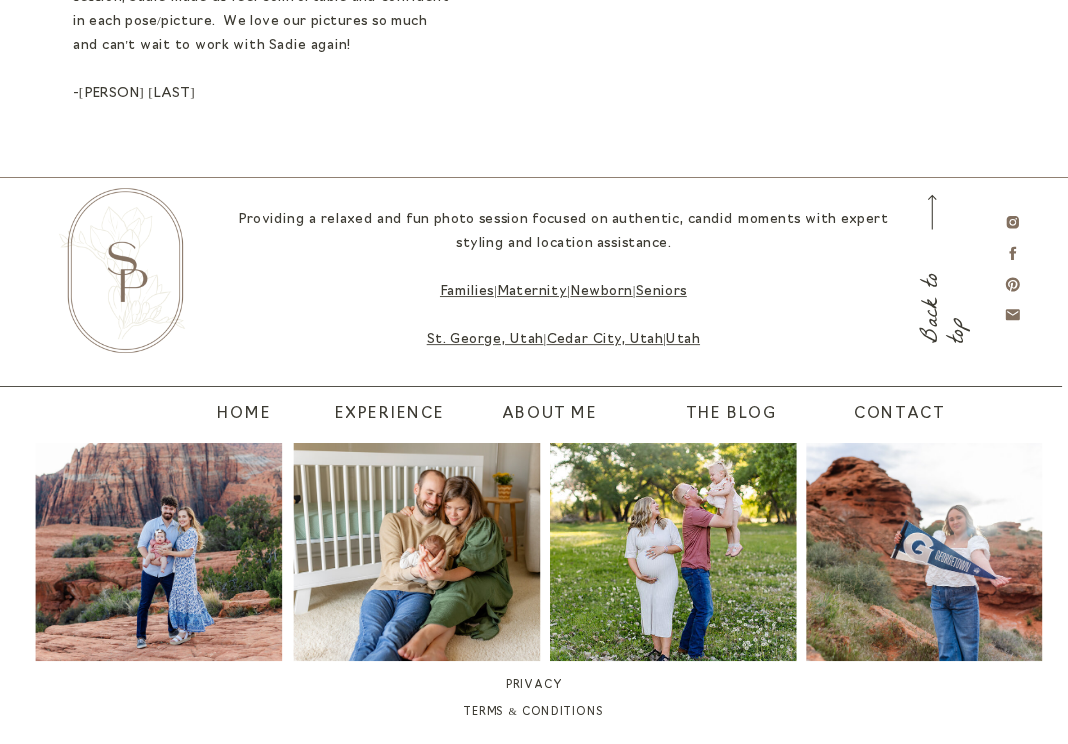 scroll, scrollTop: 1559, scrollLeft: 0, axis: vertical 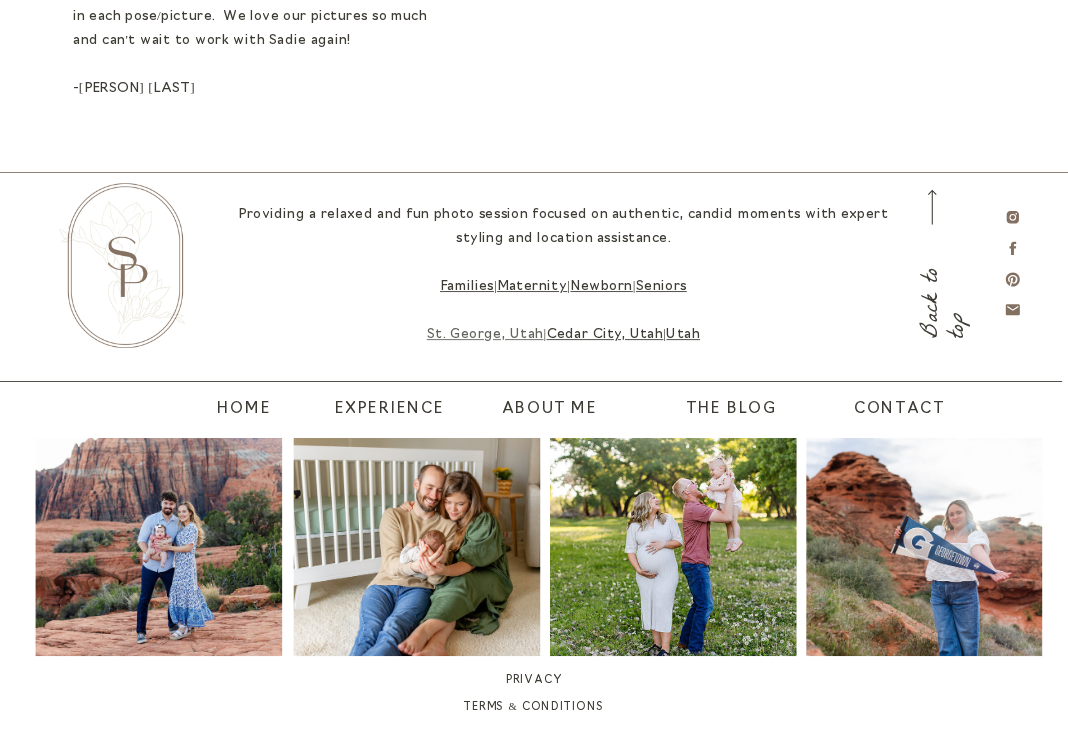 click on "St. George, Utah" at bounding box center (485, 335) 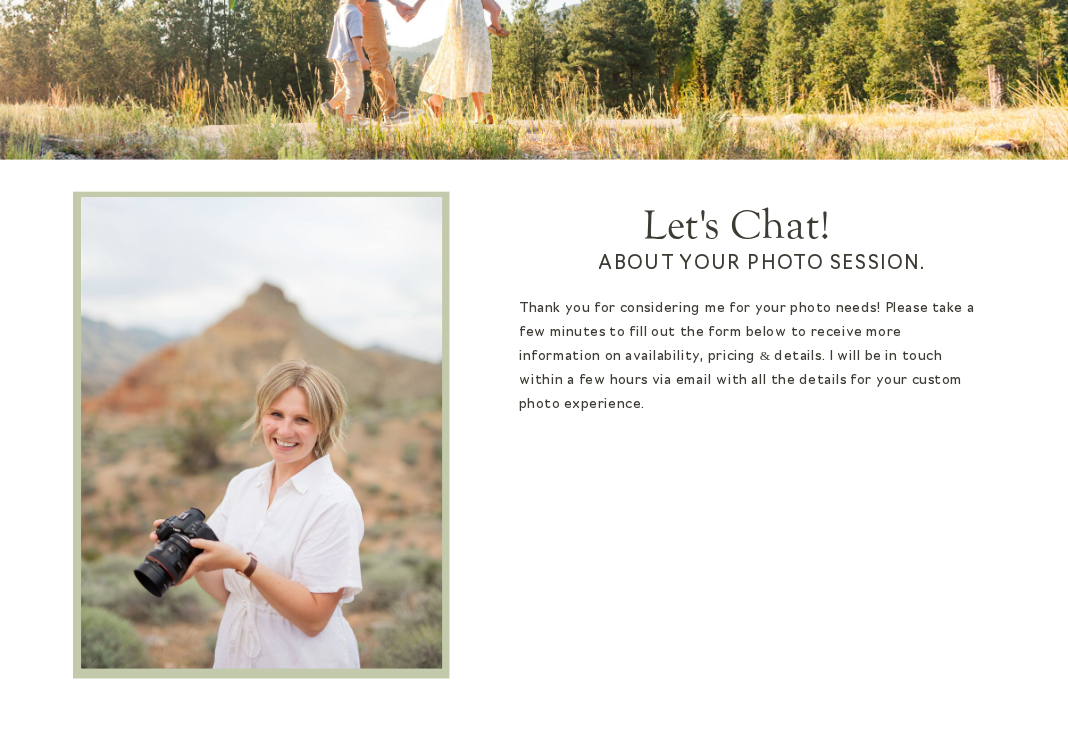 scroll, scrollTop: 0, scrollLeft: 0, axis: both 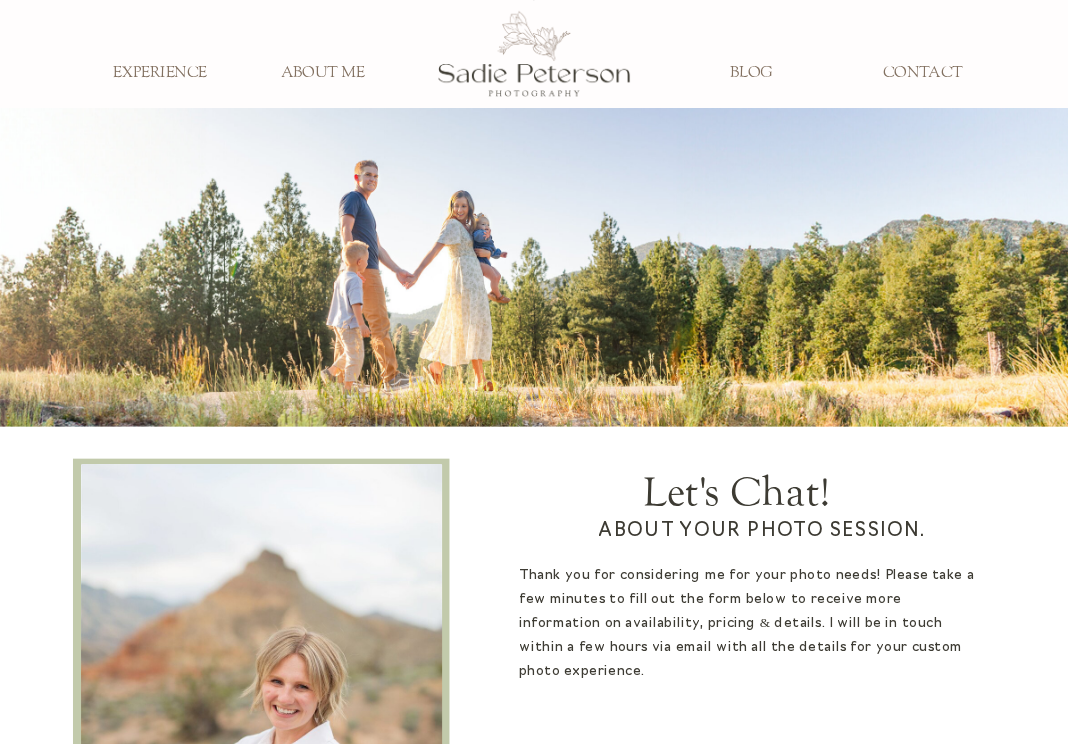 click on "ABOUT ME" at bounding box center (322, 74) 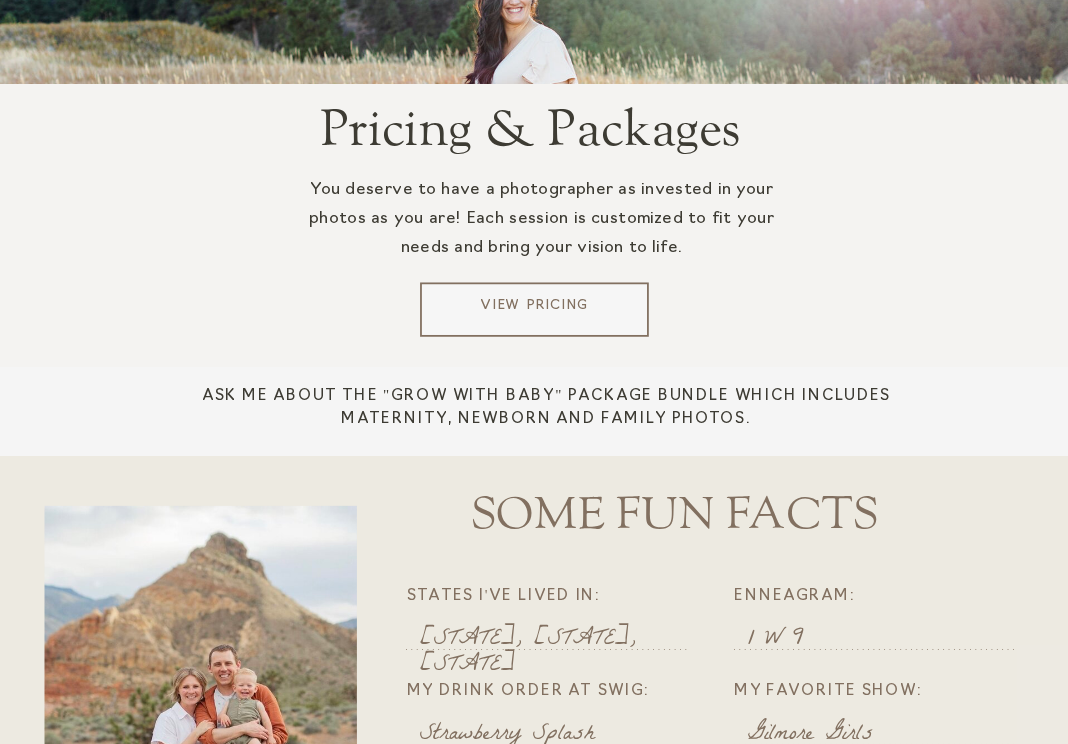 scroll, scrollTop: 2411, scrollLeft: 0, axis: vertical 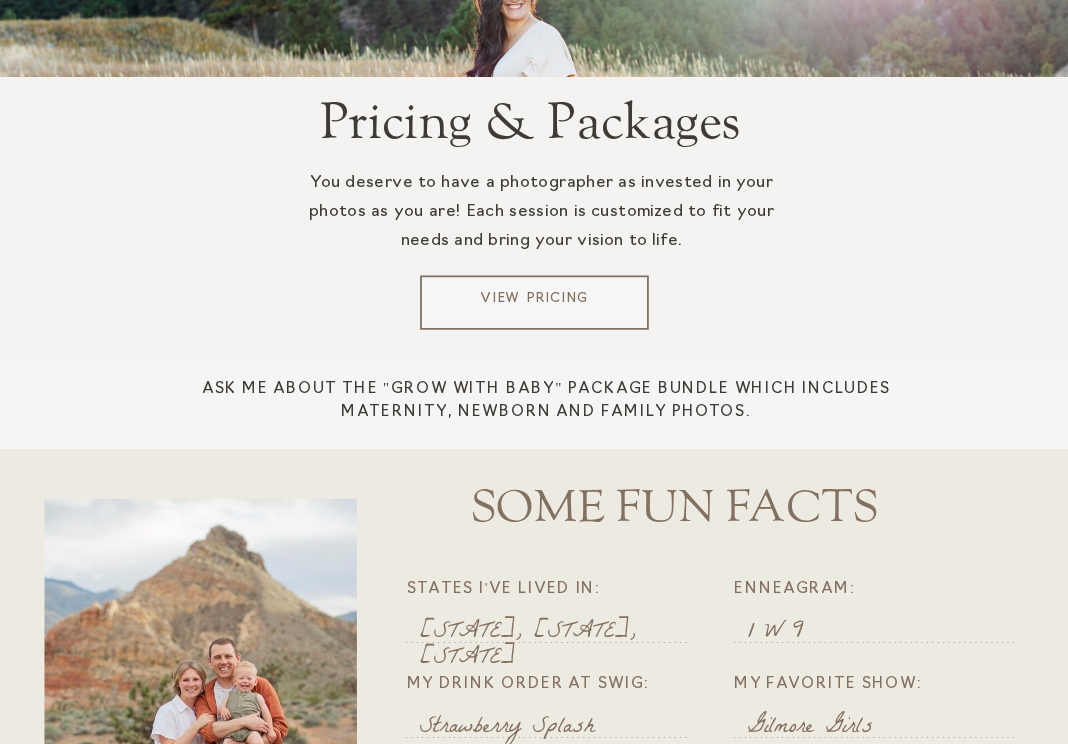 click at bounding box center (534, 302) 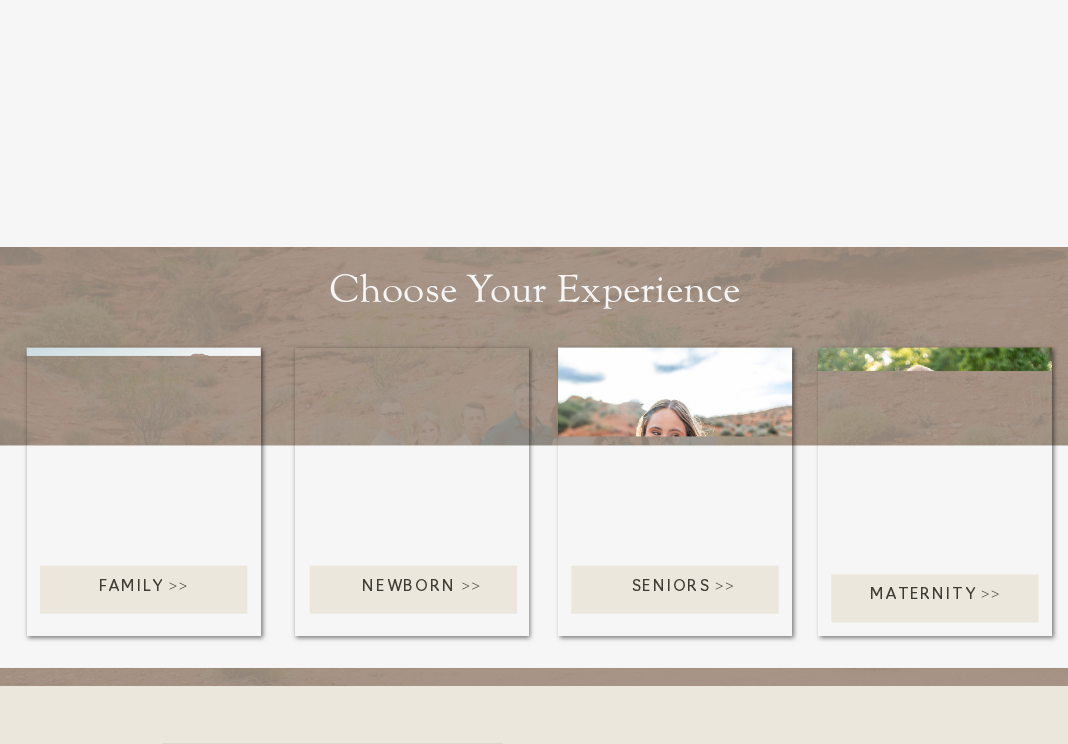 scroll, scrollTop: 3510, scrollLeft: 0, axis: vertical 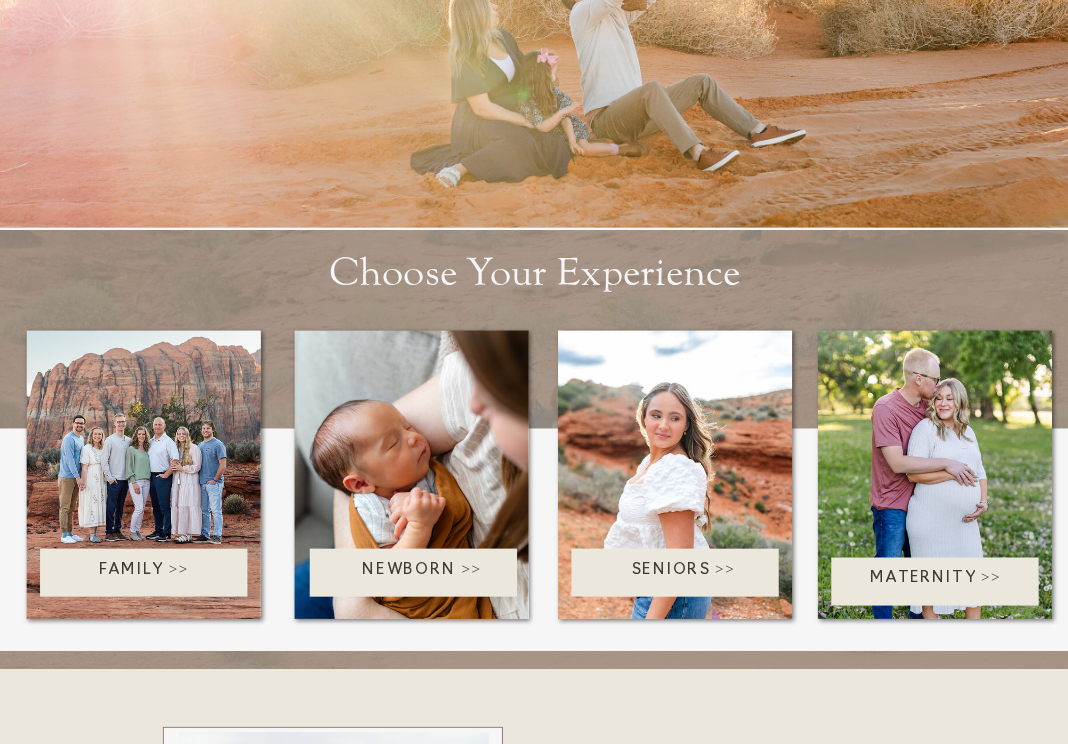 click on "Newborn >>" at bounding box center [422, 572] 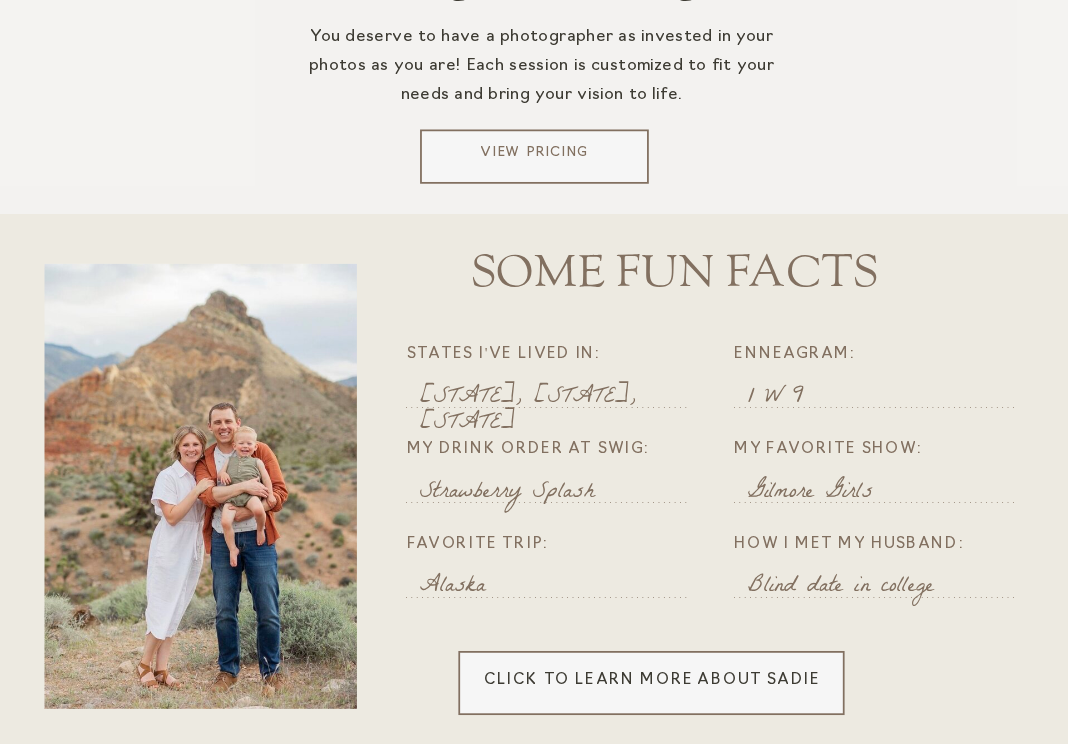 scroll, scrollTop: 2664, scrollLeft: 0, axis: vertical 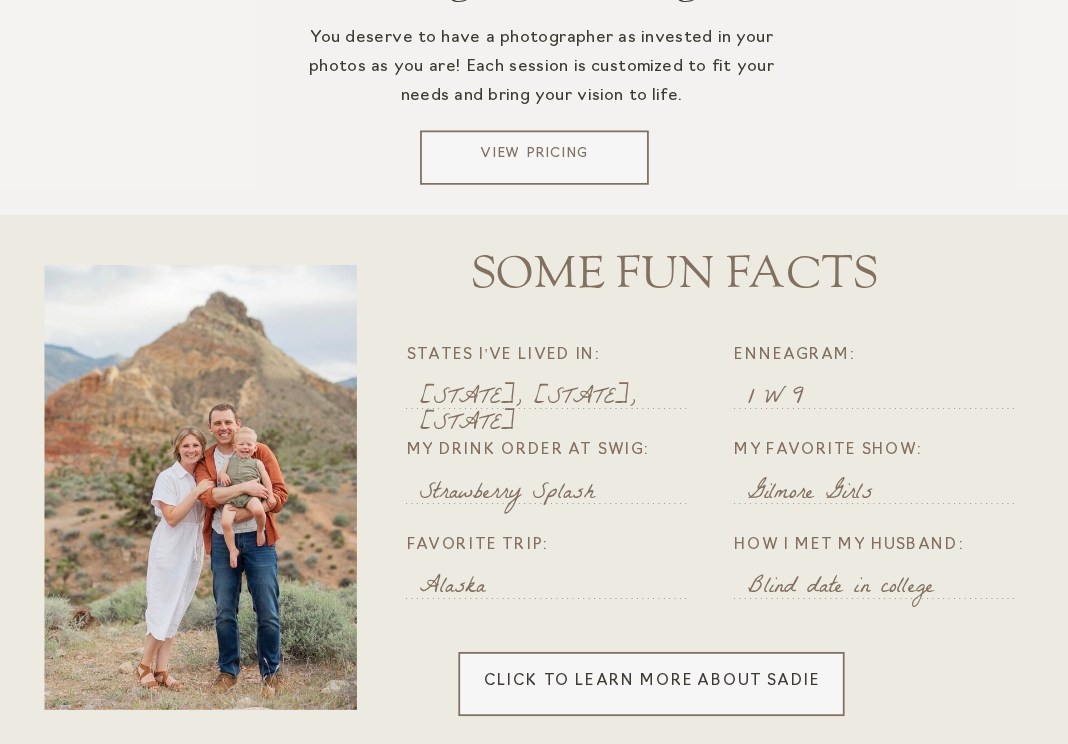 click on "View Pricing" at bounding box center [534, 158] 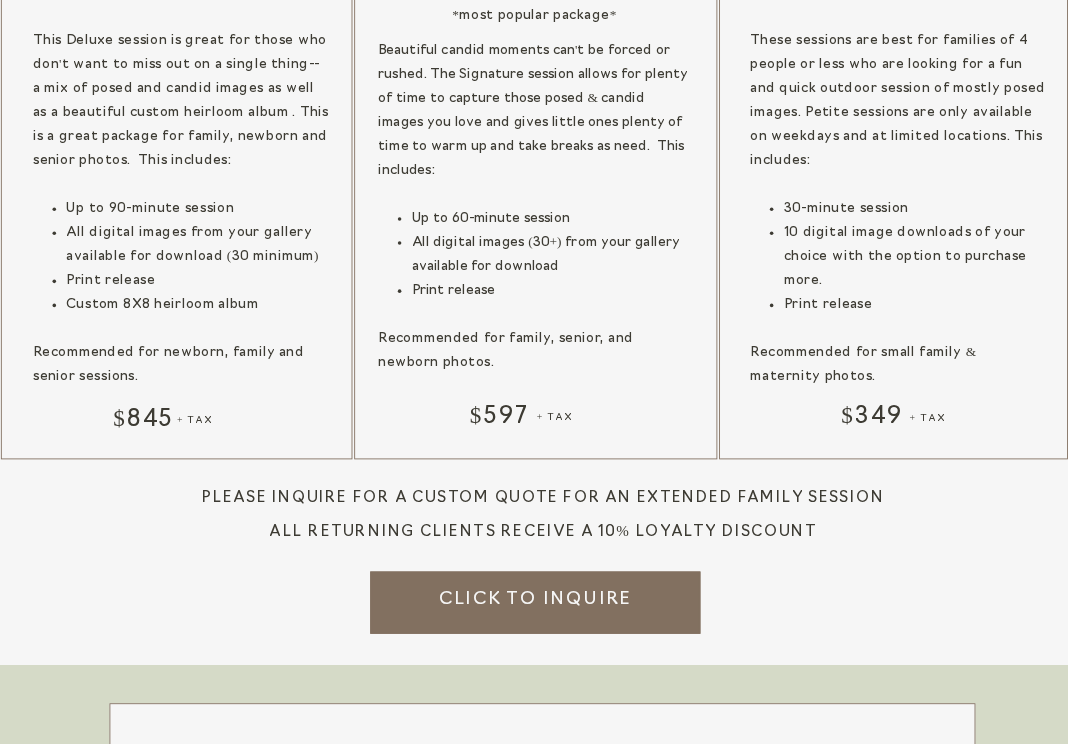 scroll, scrollTop: 2054, scrollLeft: 0, axis: vertical 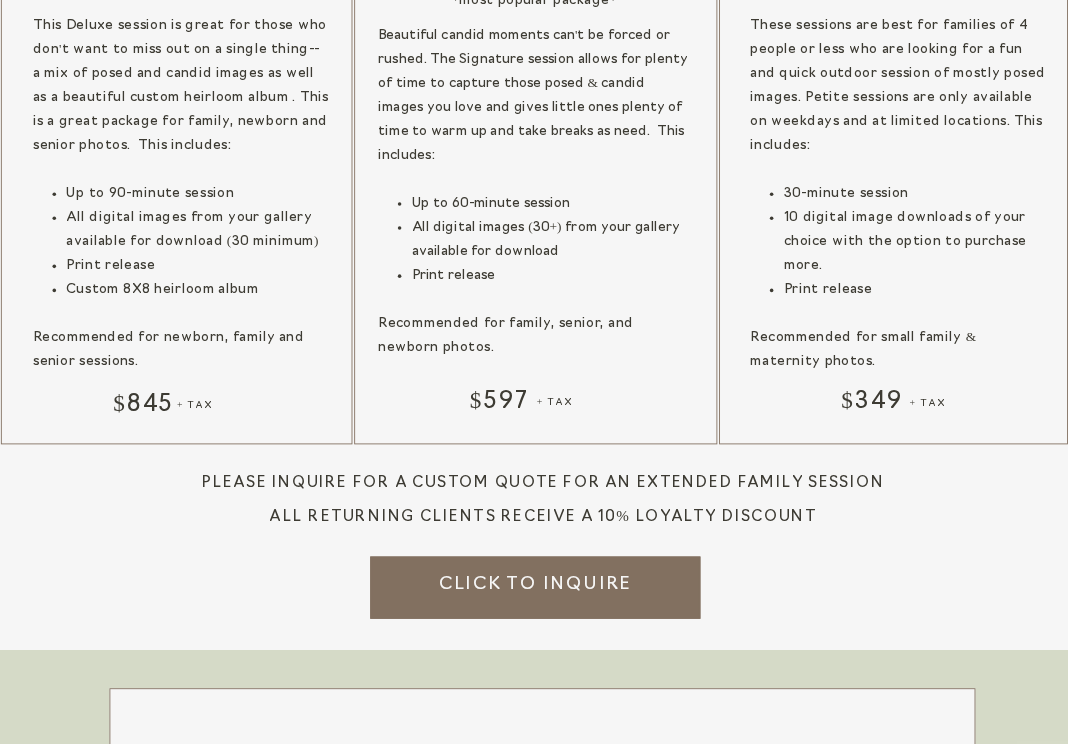 click on "Print release" at bounding box center (914, 290) 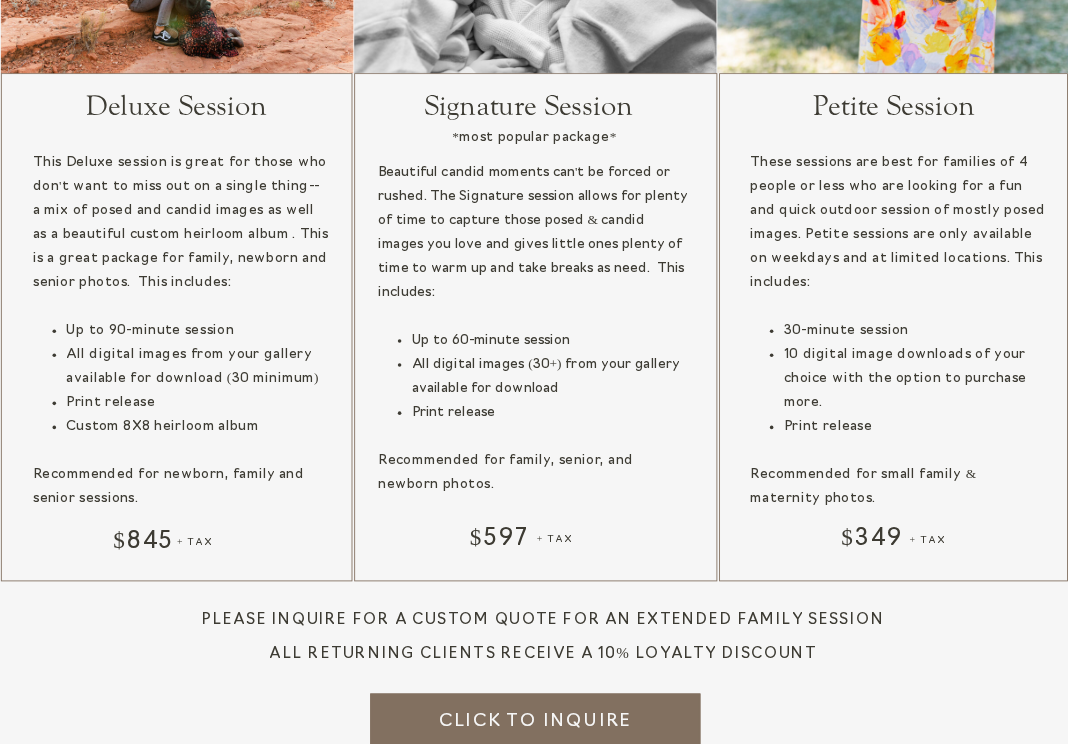 scroll, scrollTop: 1912, scrollLeft: 0, axis: vertical 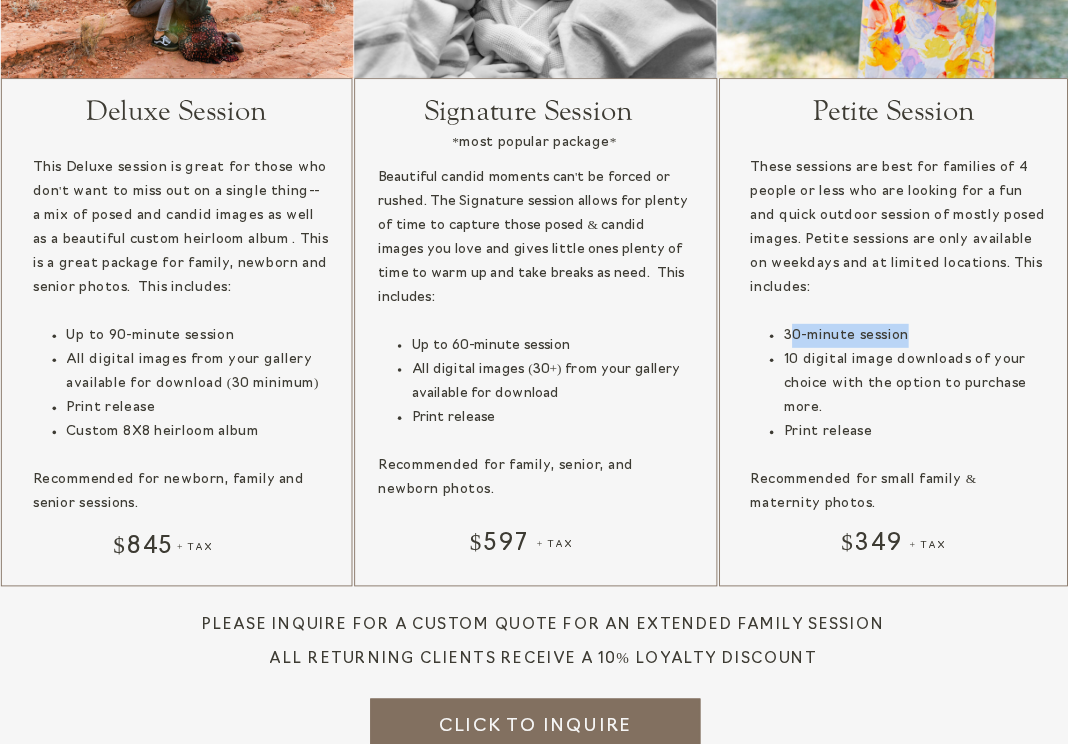 drag, startPoint x: 790, startPoint y: 332, endPoint x: 912, endPoint y: 332, distance: 122 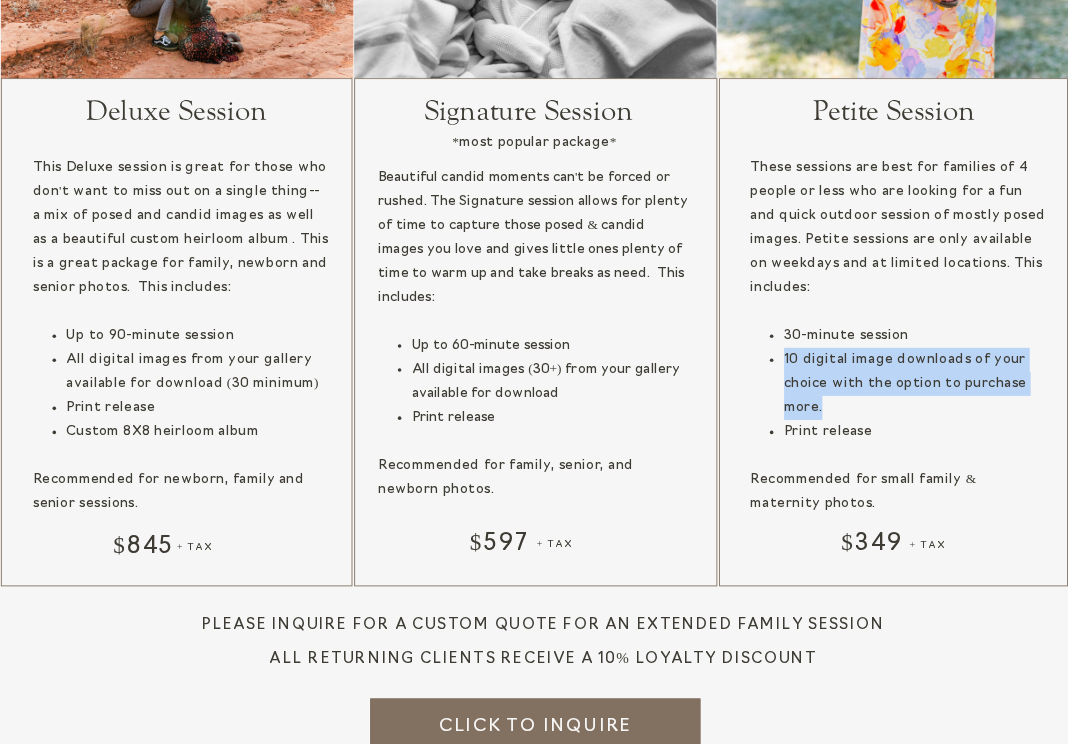 drag, startPoint x: 777, startPoint y: 360, endPoint x: 949, endPoint y: 406, distance: 178.04494 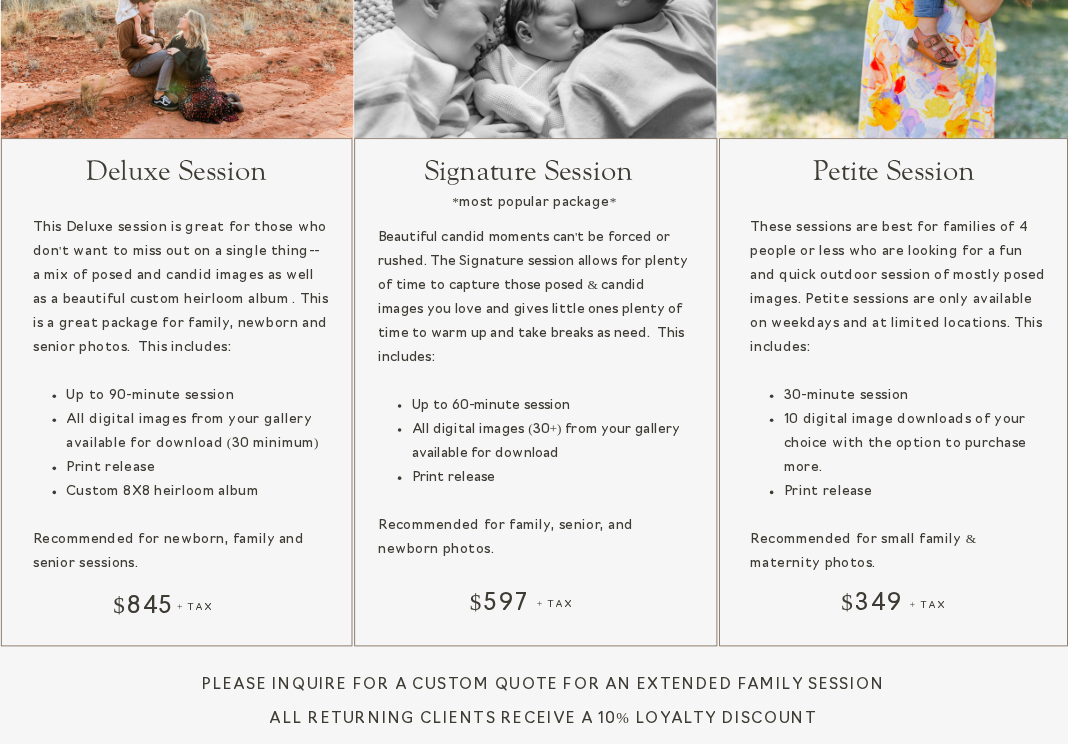 scroll, scrollTop: 1843, scrollLeft: 0, axis: vertical 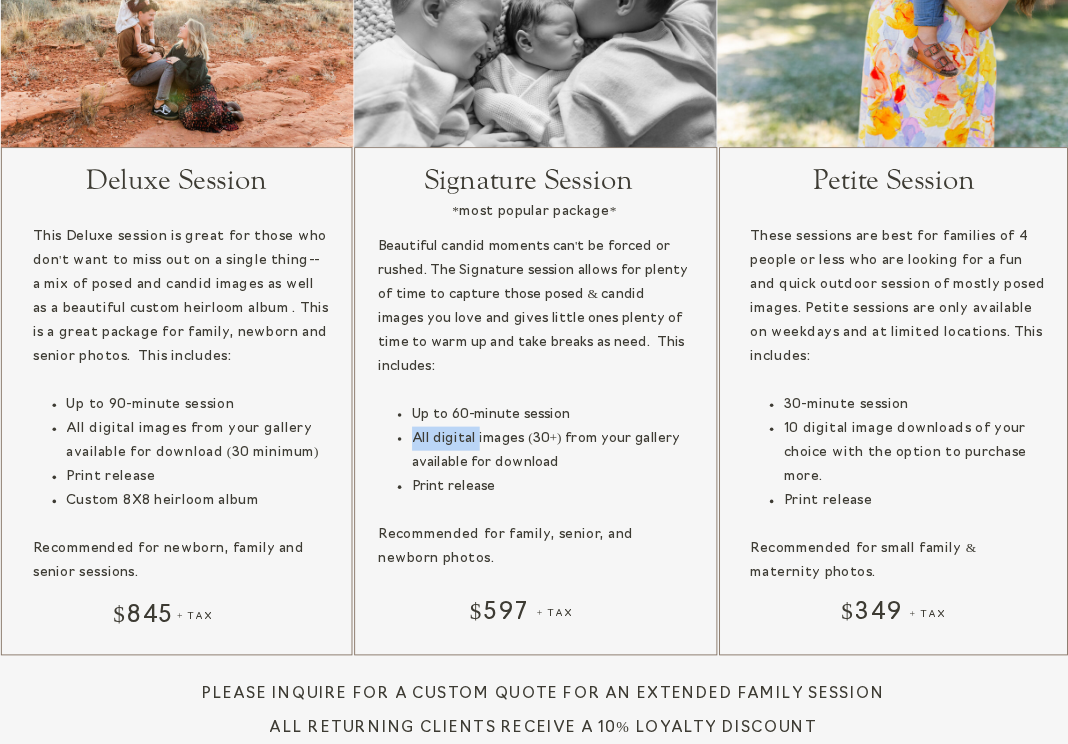 drag, startPoint x: 411, startPoint y: 404, endPoint x: 475, endPoint y: 403, distance: 64.00781 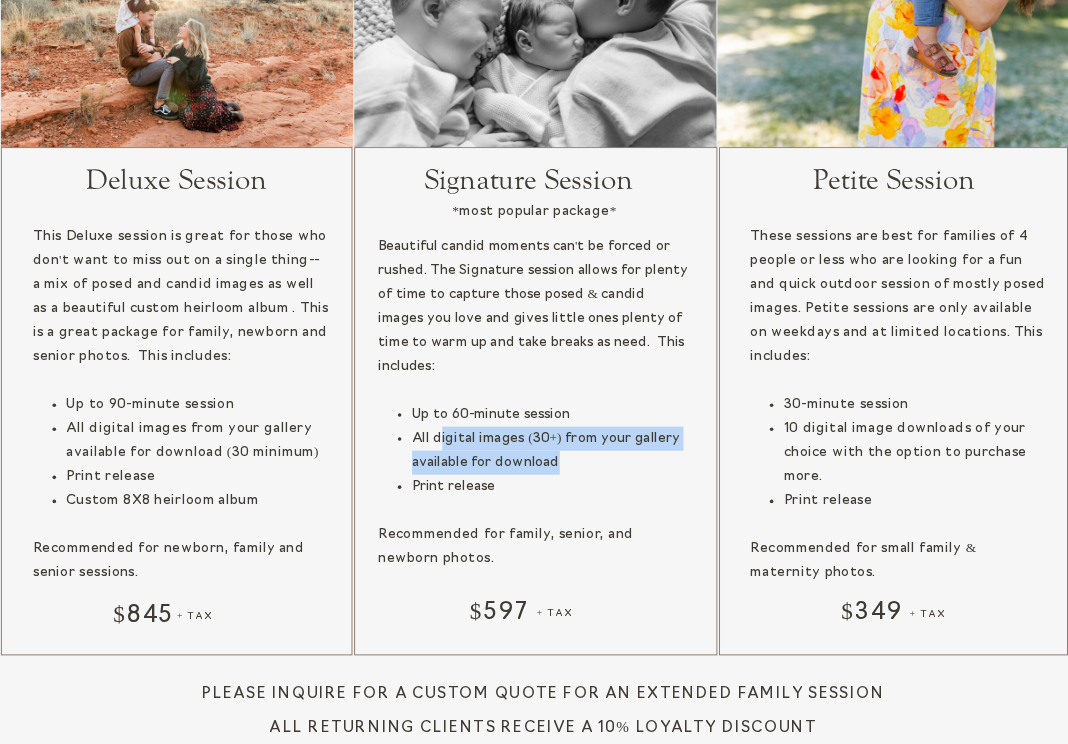 drag, startPoint x: 569, startPoint y: 437, endPoint x: 436, endPoint y: 409, distance: 135.91542 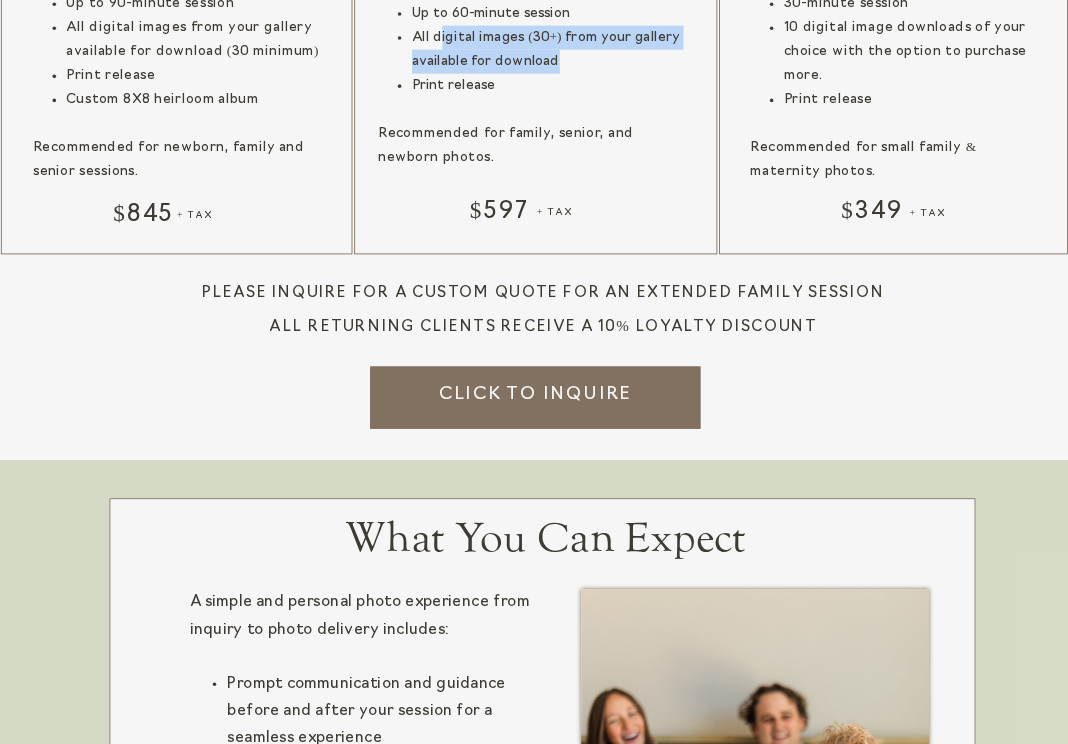 scroll, scrollTop: 2257, scrollLeft: 0, axis: vertical 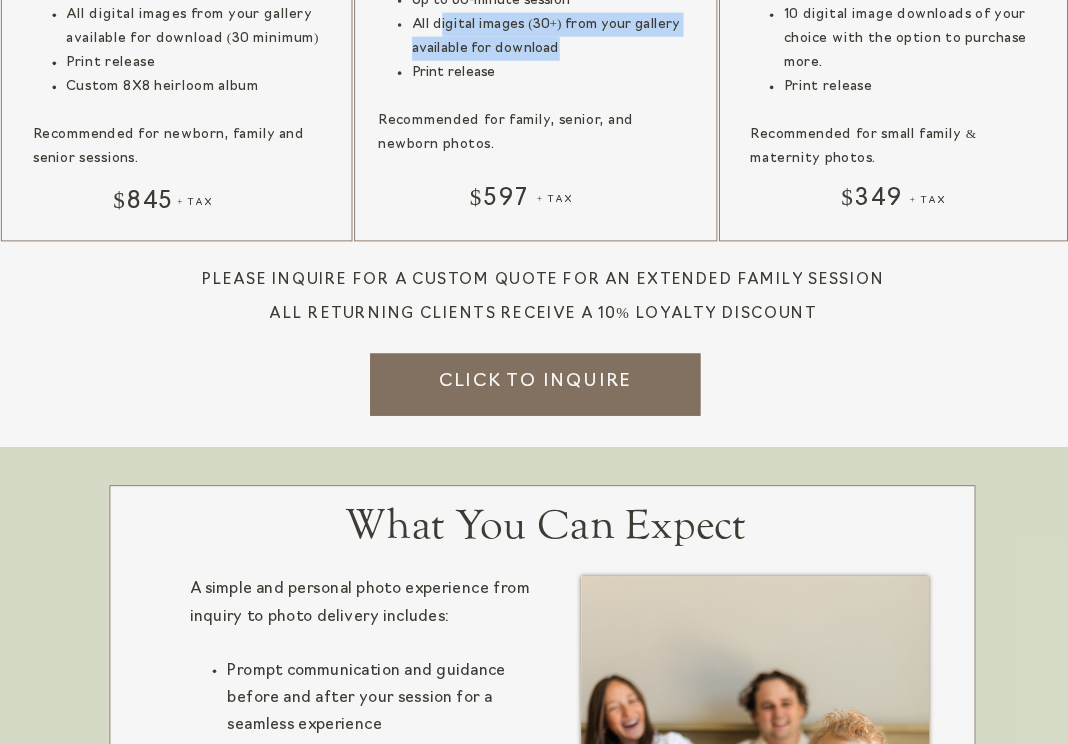 click on "Click to inquire" at bounding box center [535, 378] 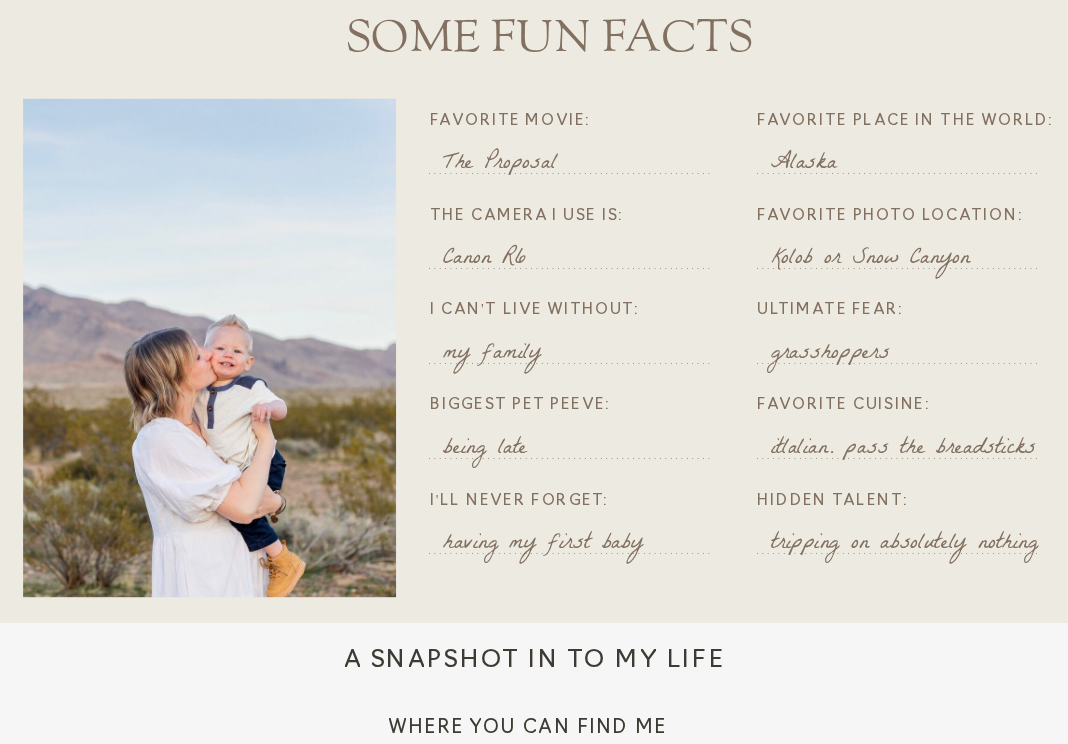 scroll, scrollTop: 1408, scrollLeft: 0, axis: vertical 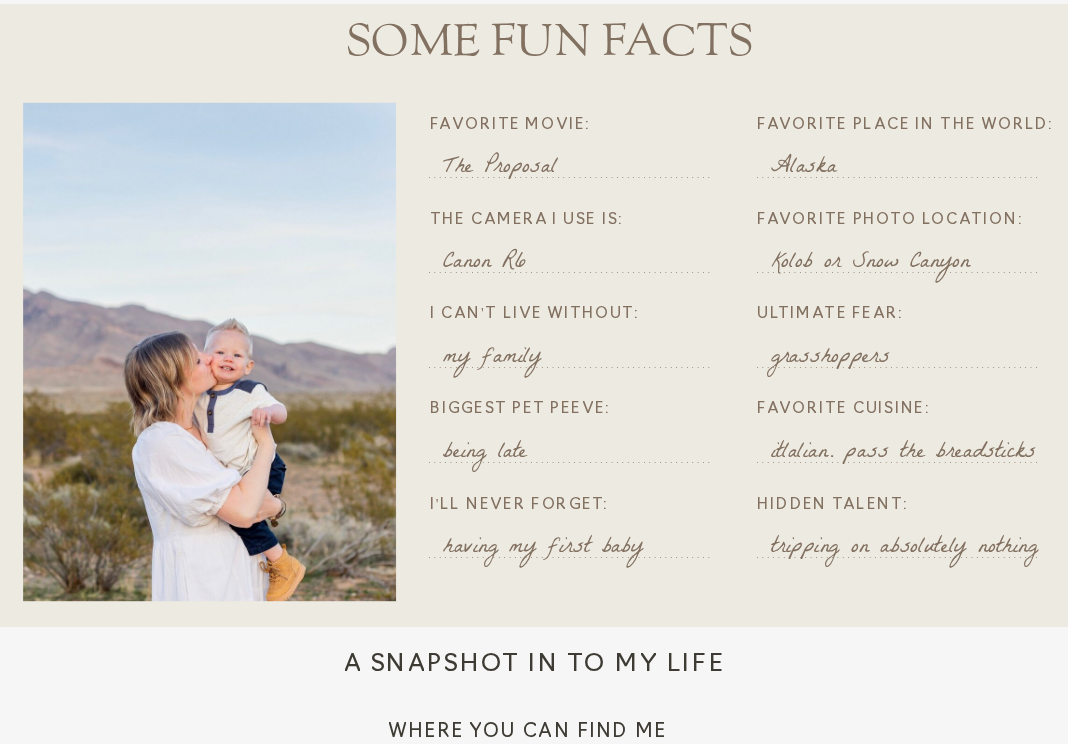 drag, startPoint x: 748, startPoint y: 218, endPoint x: 1005, endPoint y: 282, distance: 264.849 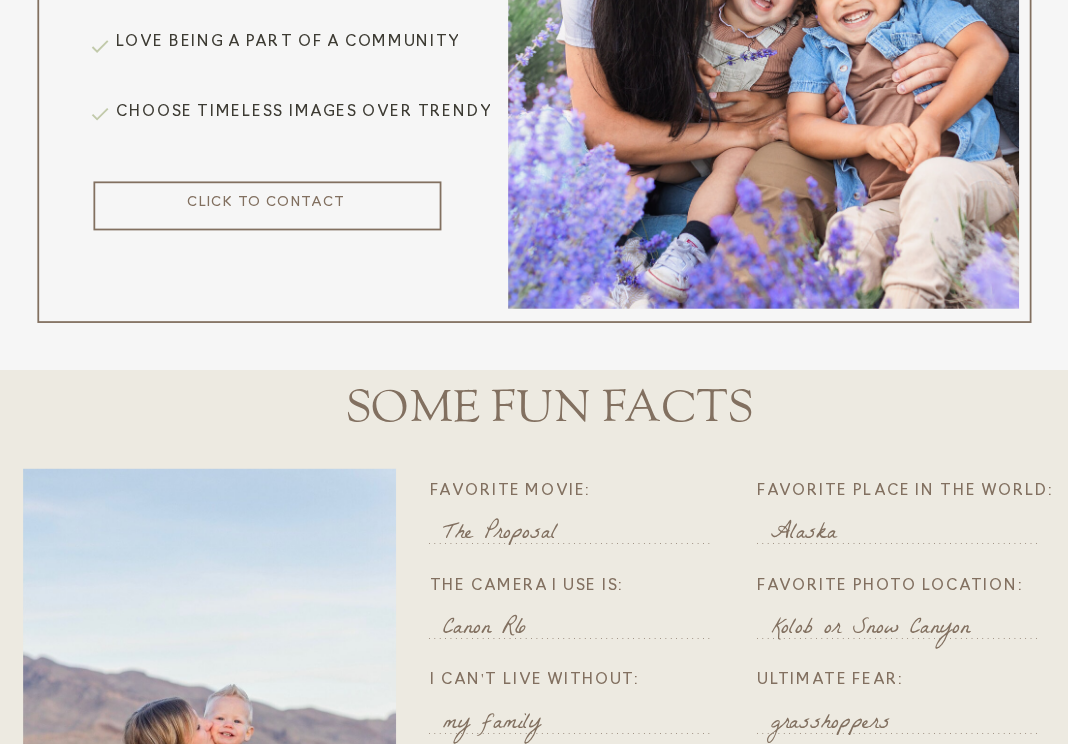 scroll, scrollTop: 0, scrollLeft: 0, axis: both 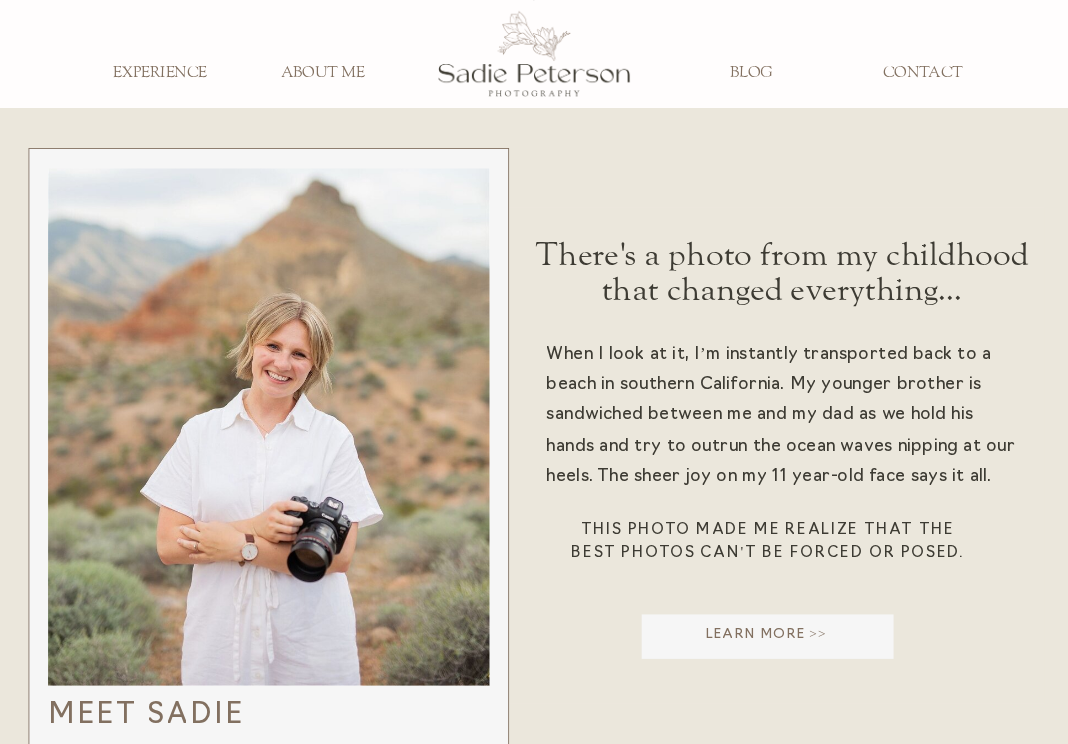 click on "EXPERIENCE" at bounding box center (159, 74) 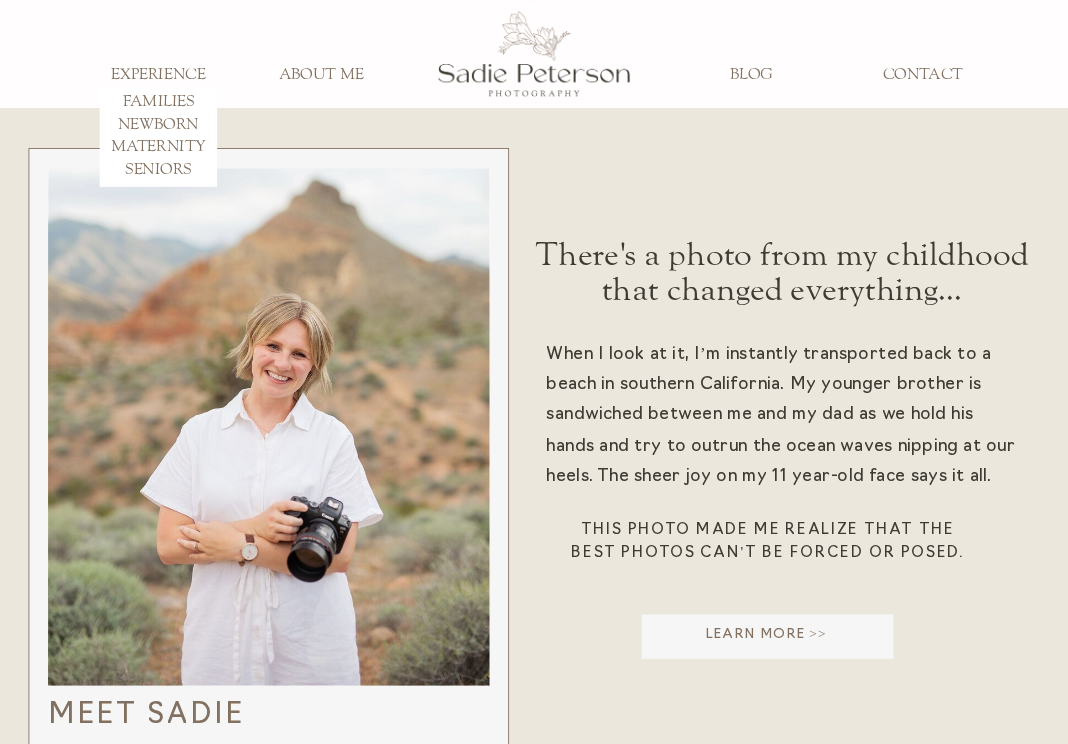 click on "ABOUT ME" at bounding box center (321, 76) 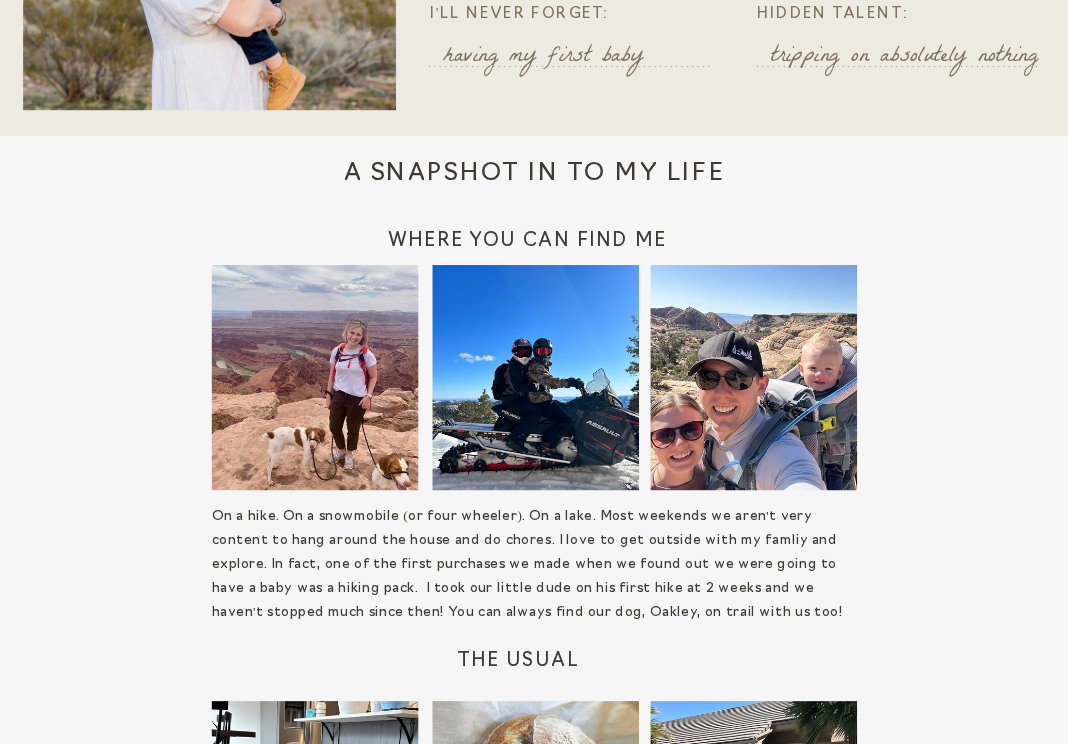 scroll, scrollTop: 0, scrollLeft: 0, axis: both 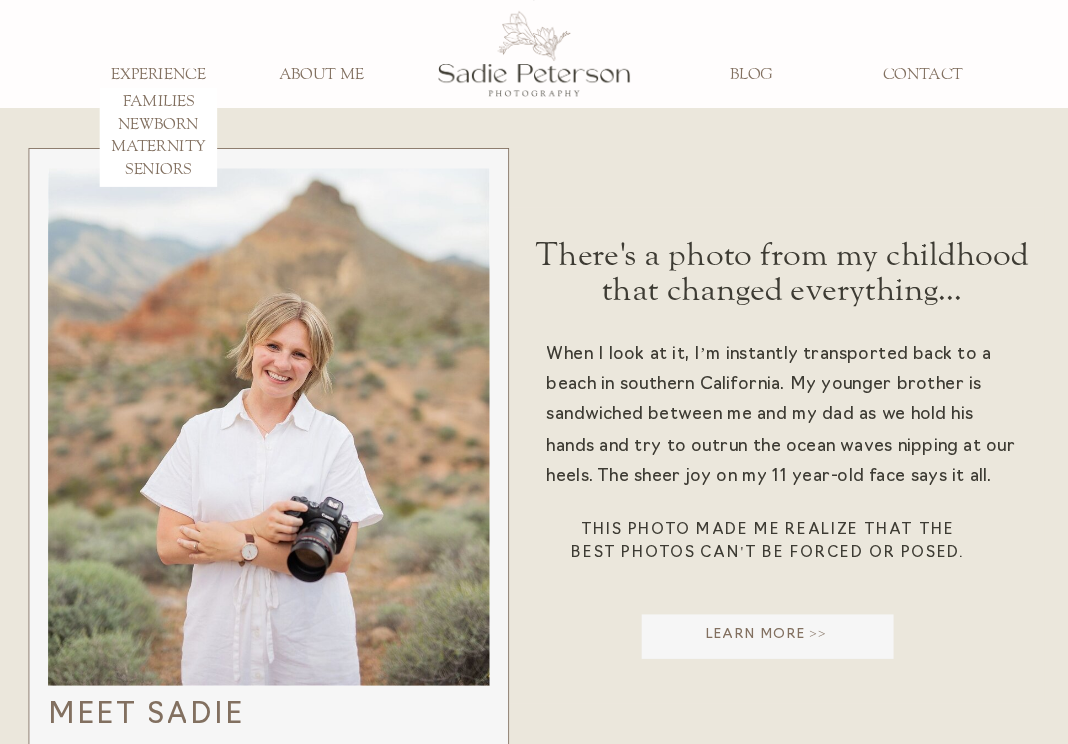 click at bounding box center (534, 54) 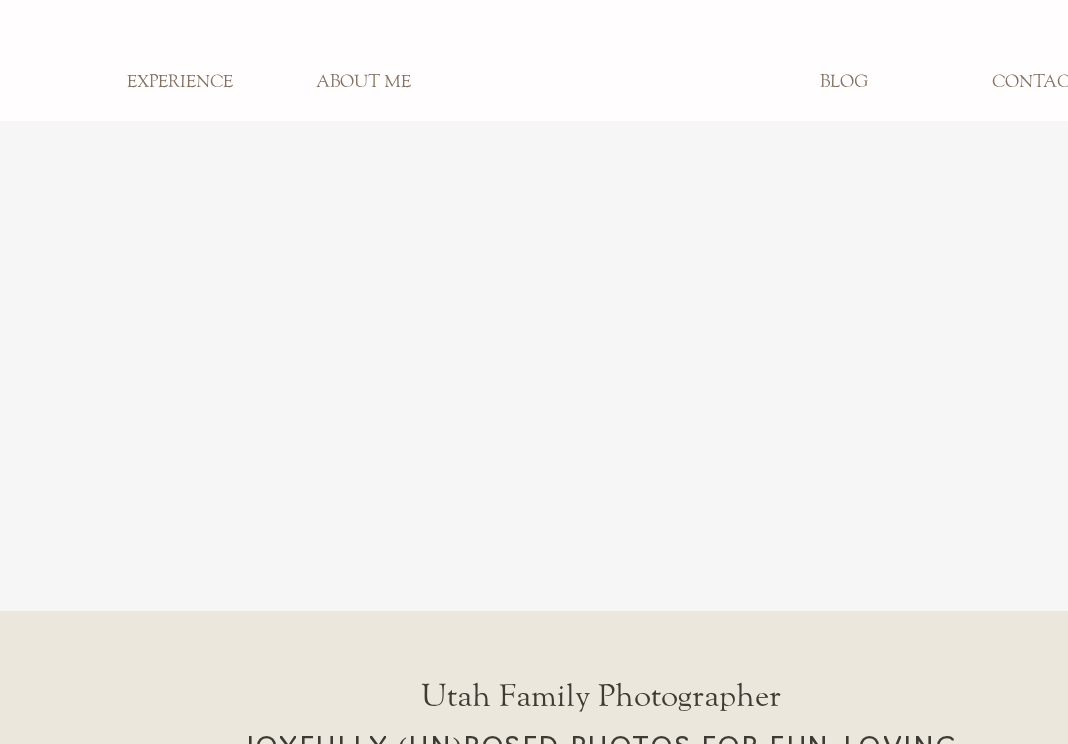 scroll, scrollTop: 0, scrollLeft: 0, axis: both 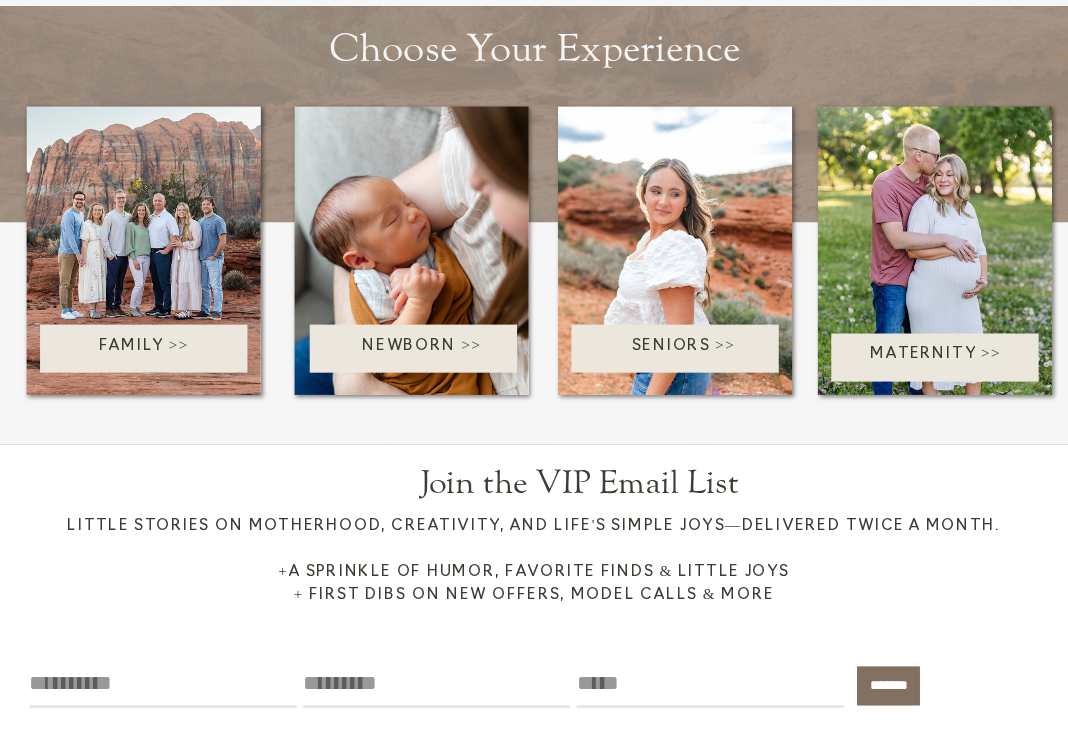 click at bounding box center [413, 348] 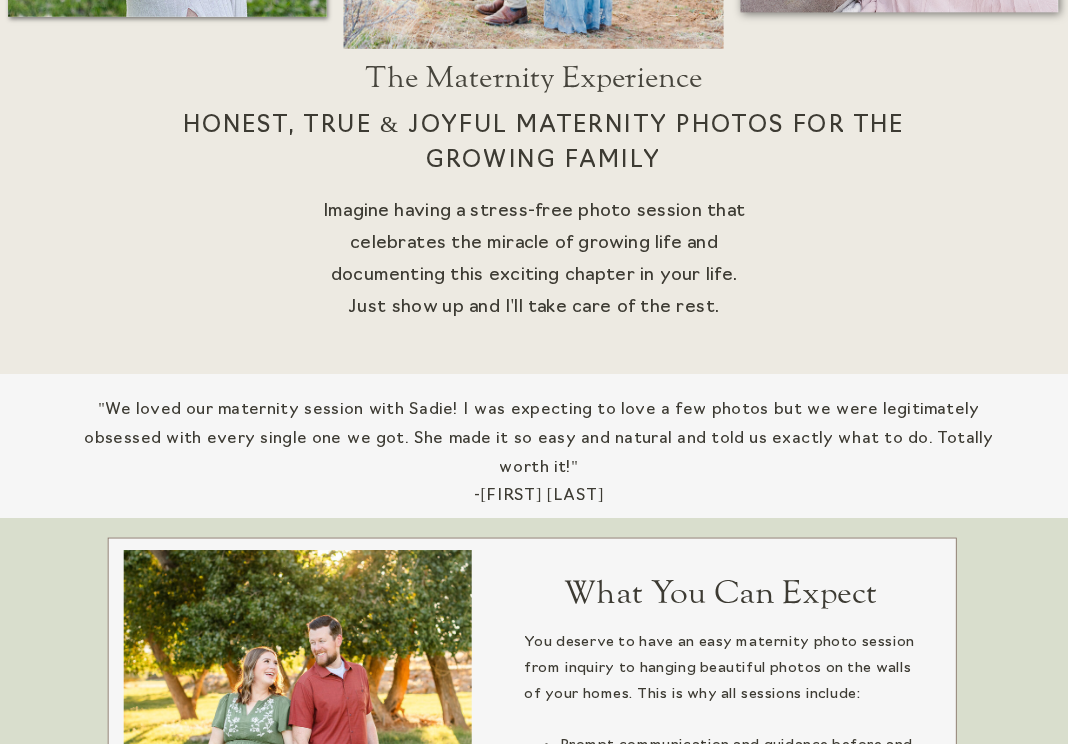 scroll, scrollTop: 0, scrollLeft: 0, axis: both 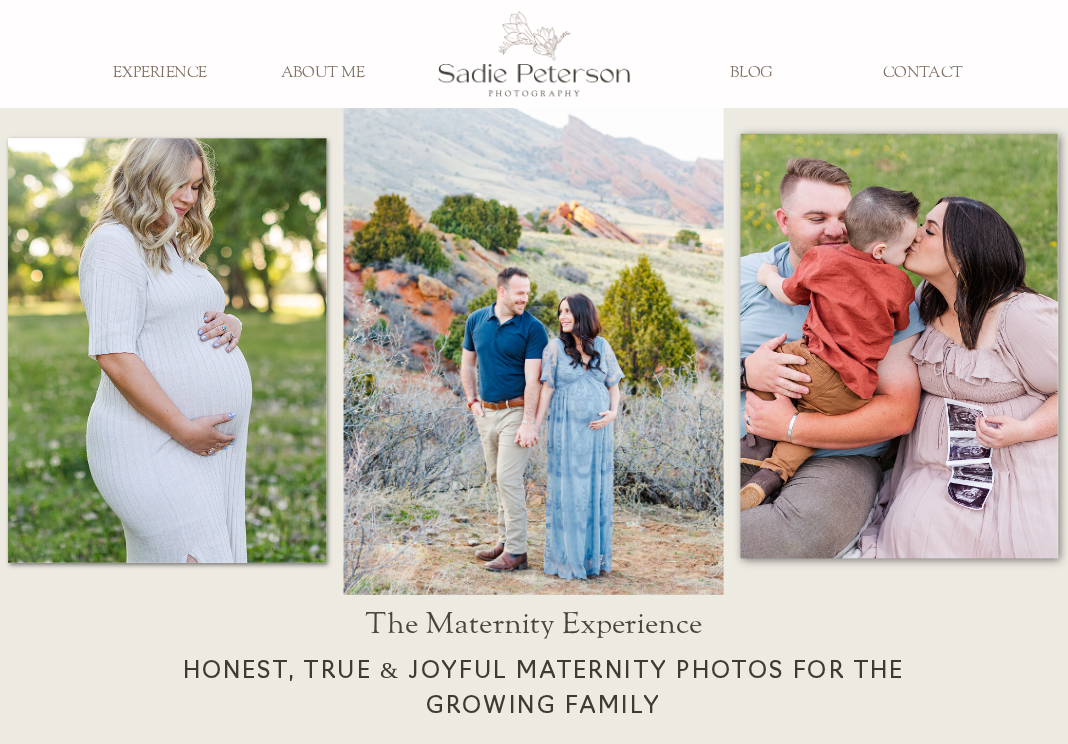click on "CONTACT" at bounding box center [922, 74] 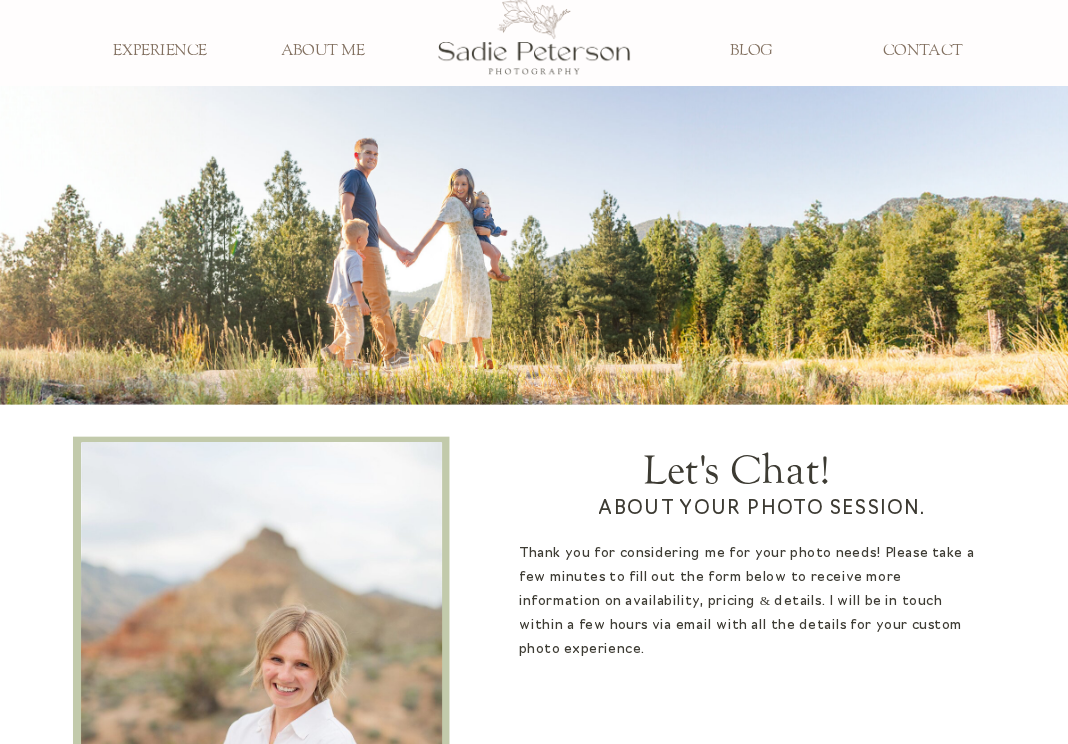scroll, scrollTop: 0, scrollLeft: 0, axis: both 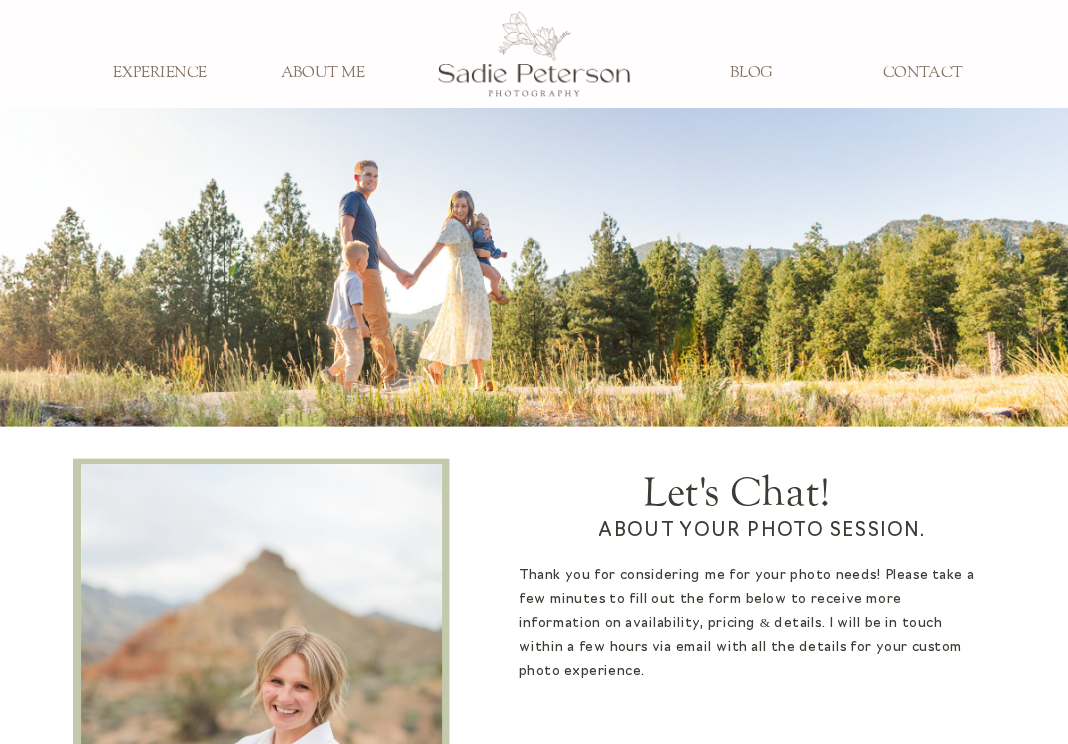 click on "EXPERIENCE" at bounding box center (159, 74) 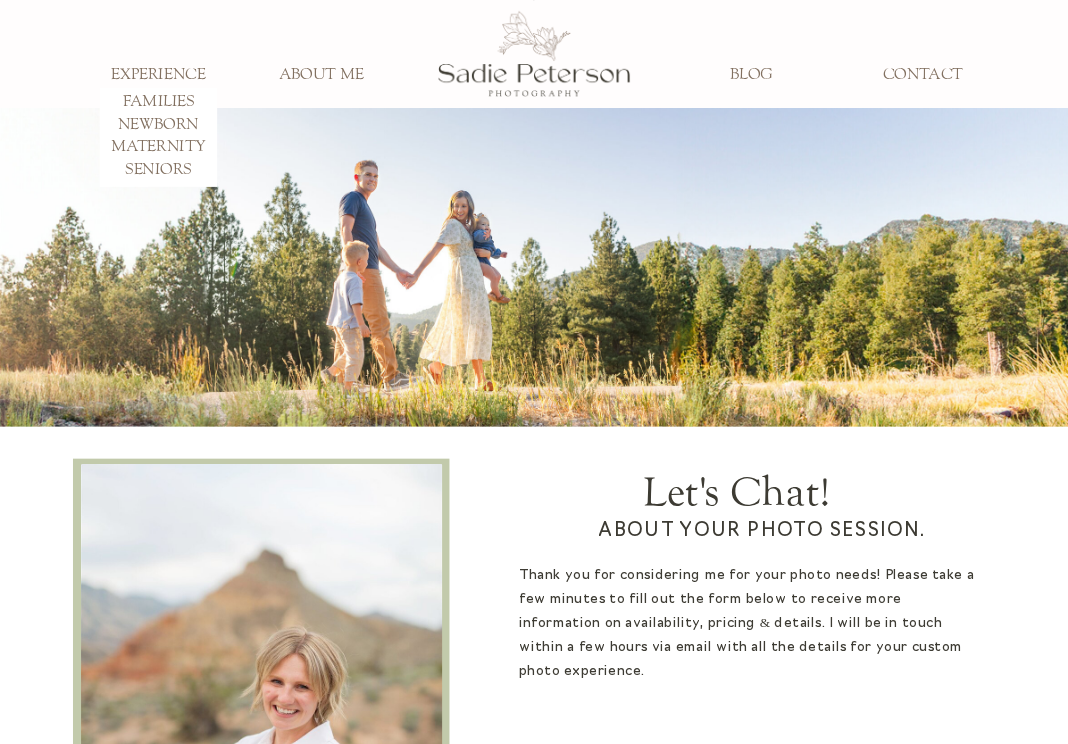 click at bounding box center (534, 54) 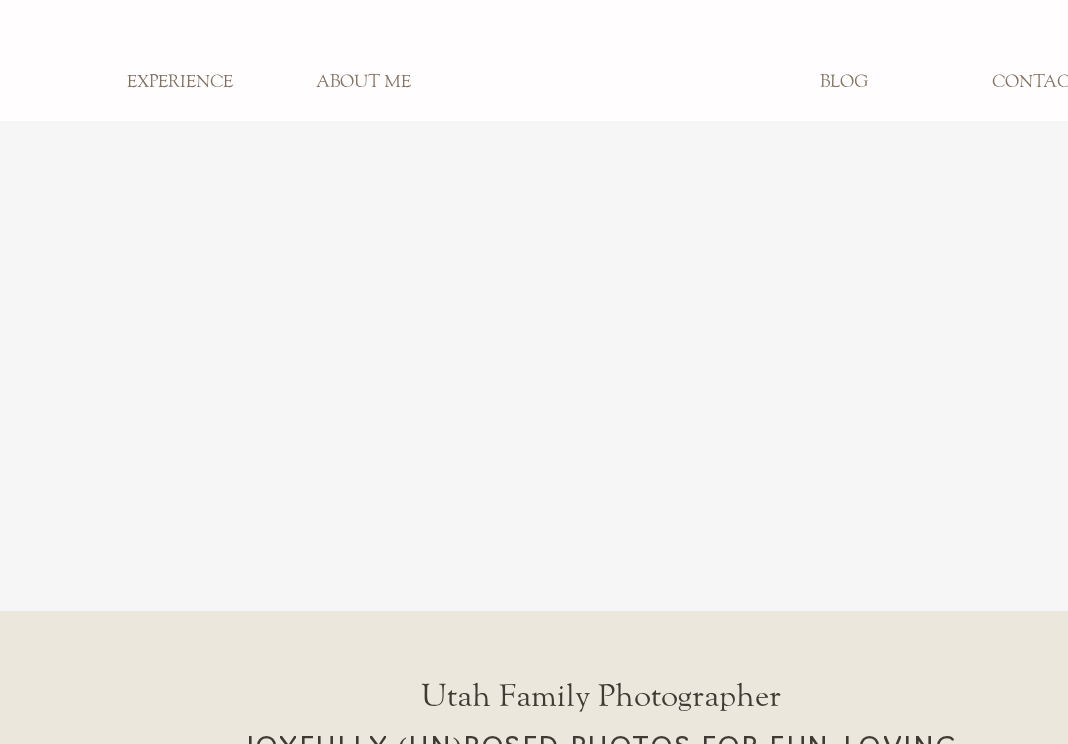 scroll, scrollTop: 0, scrollLeft: 0, axis: both 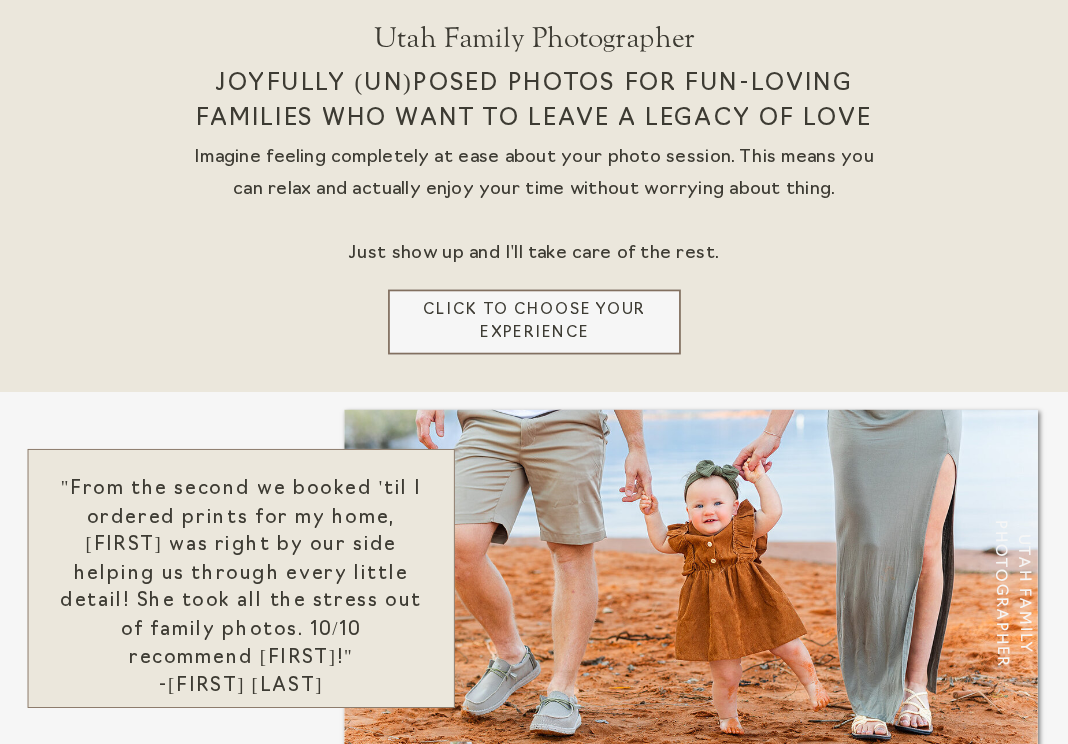 click on "Click to choose your experience" at bounding box center (534, 321) 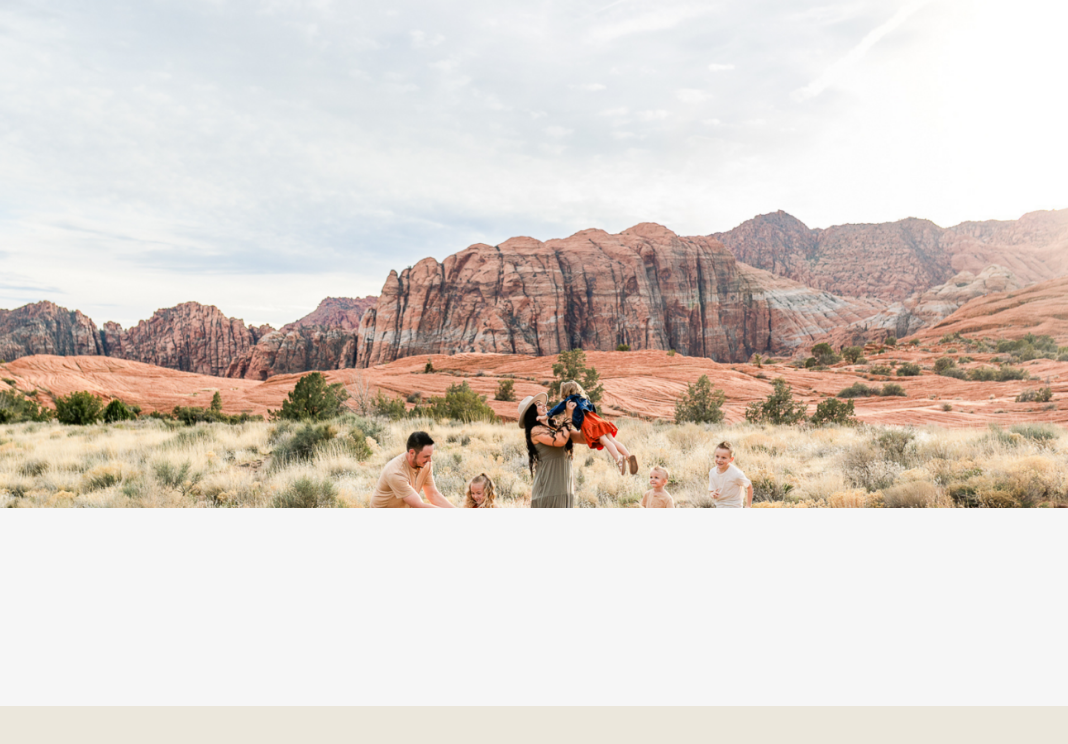 scroll, scrollTop: 0, scrollLeft: 0, axis: both 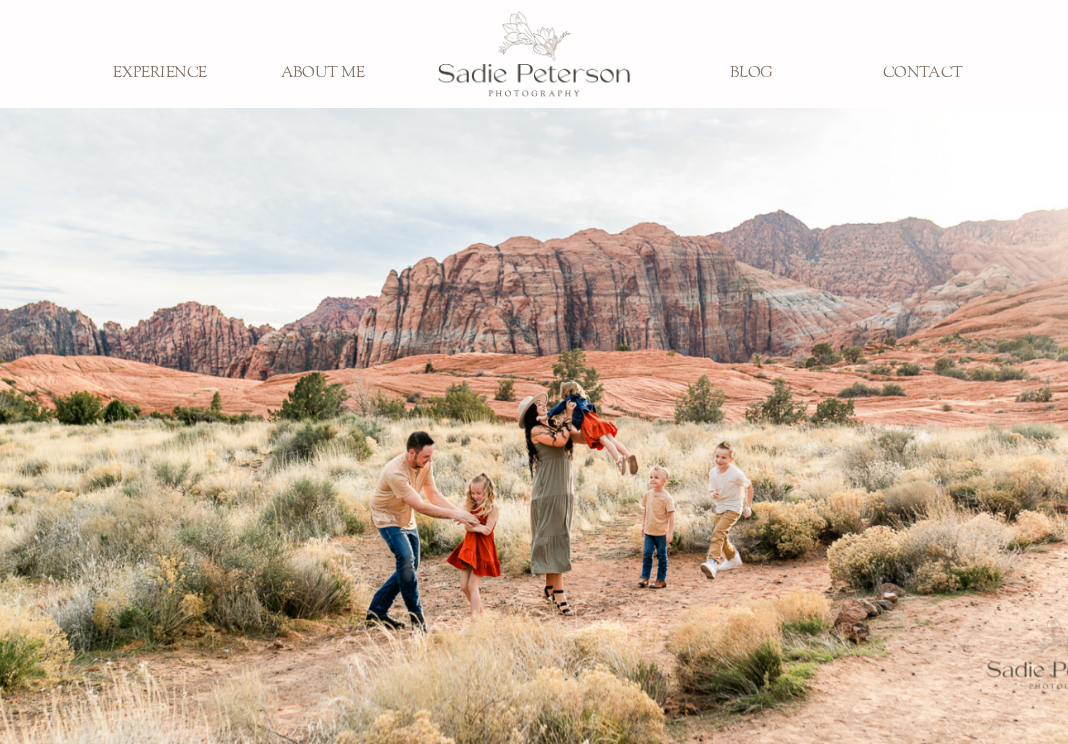 click on "BLOG" at bounding box center (750, 74) 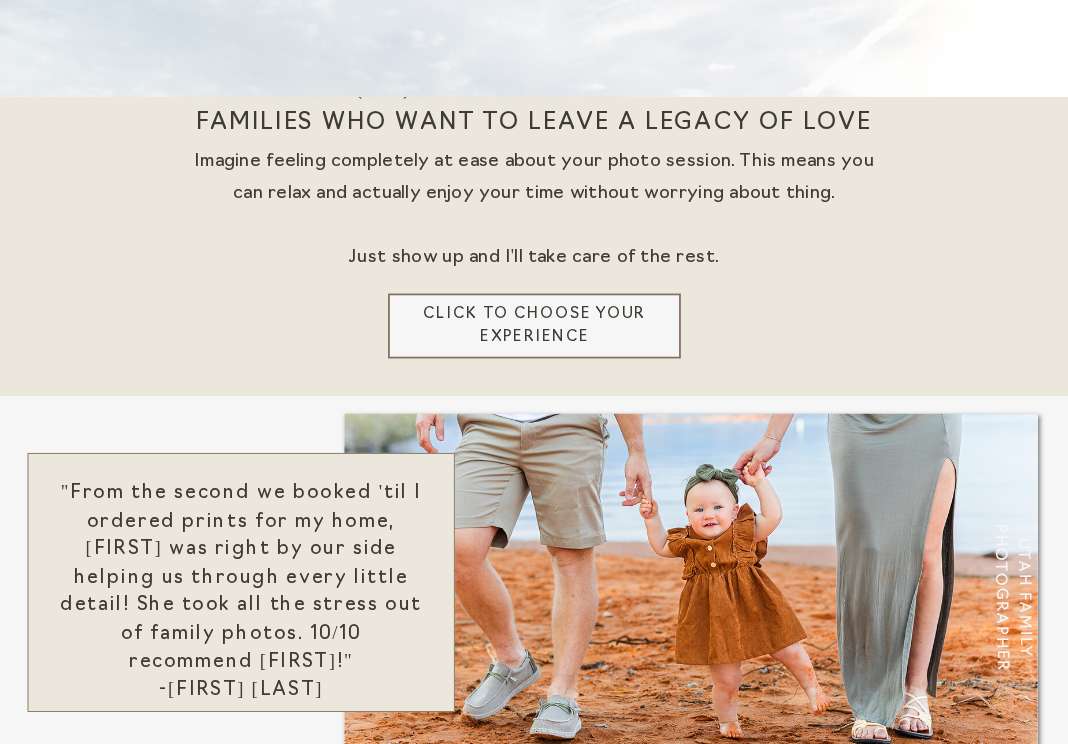scroll, scrollTop: 1114, scrollLeft: 0, axis: vertical 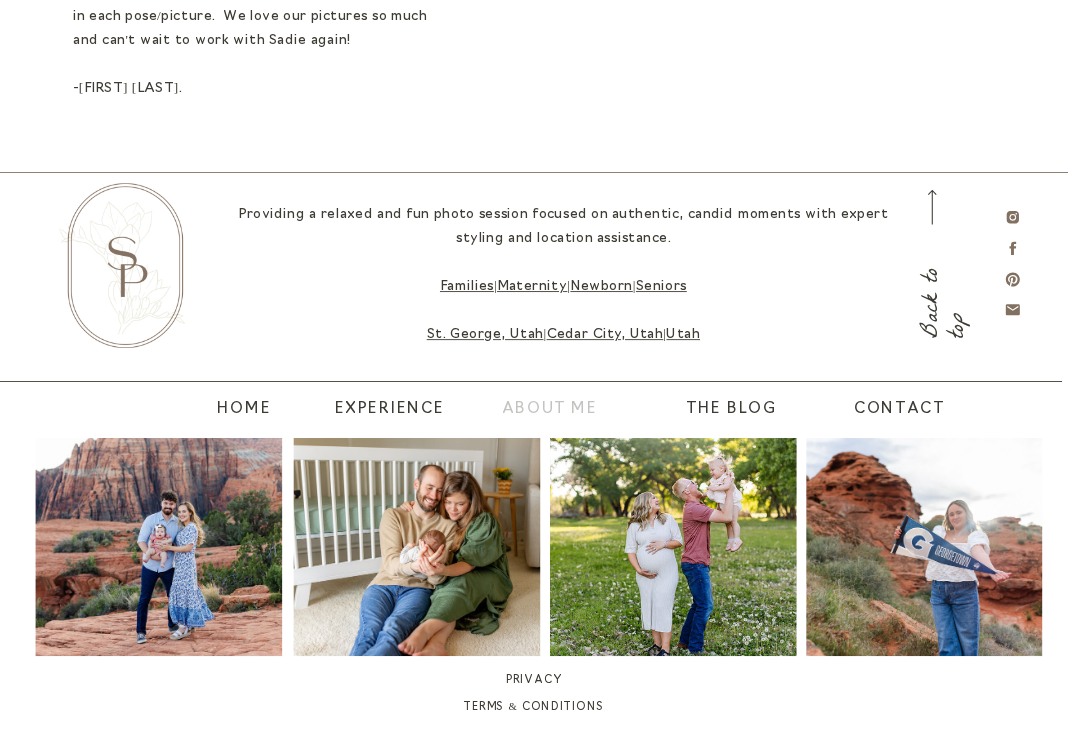 click on "About Me" at bounding box center [549, 410] 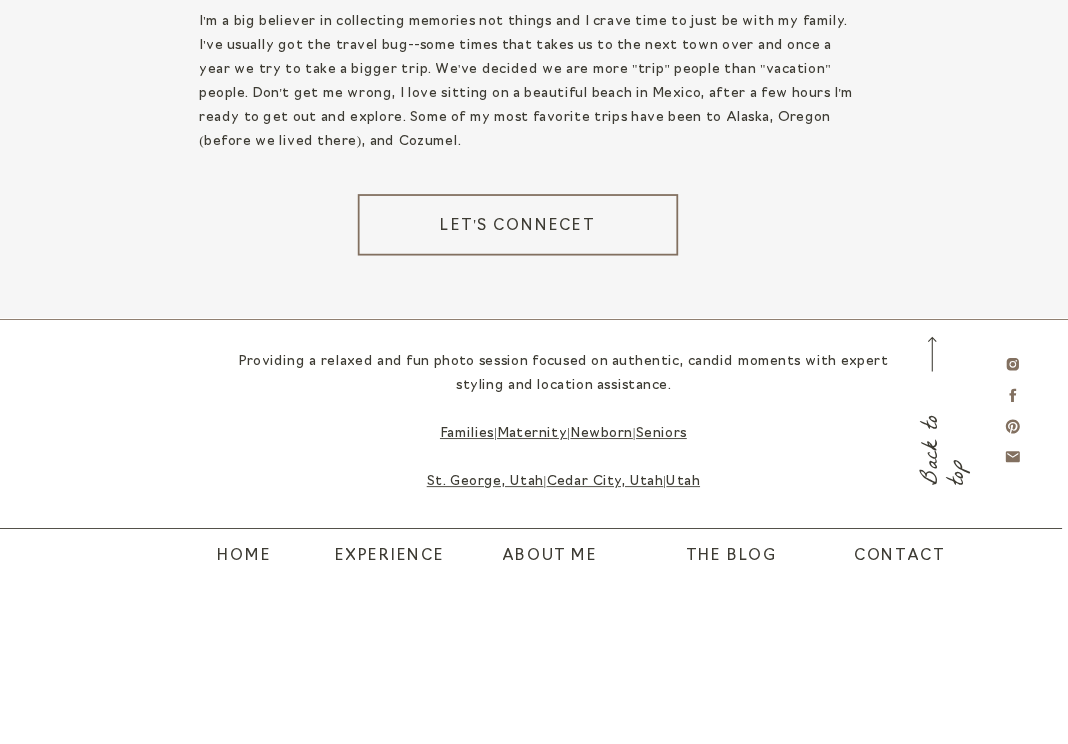 scroll, scrollTop: 3278, scrollLeft: 0, axis: vertical 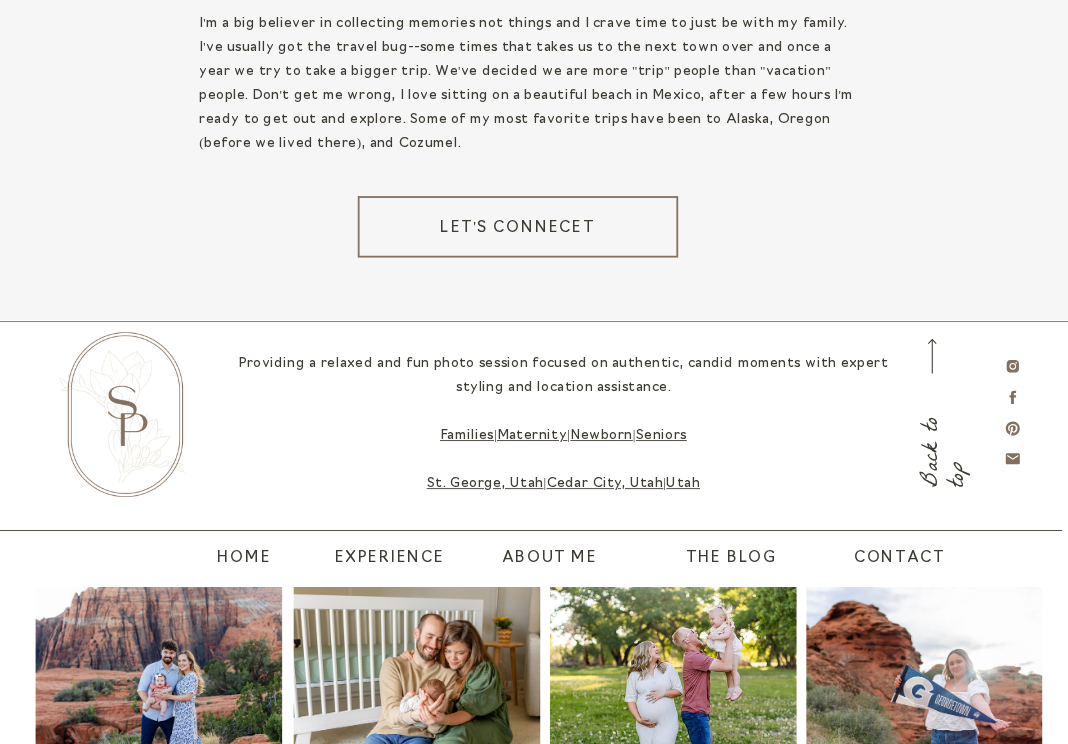 click on "navigate ABOUT ME EXPERIENCE BLOG CONTACT FAMILIES NEWBORN MATERNITY SENIORS ABOUT ME EXPERIENCE BLOG CONTACT When I look at it, I’m instantly transported back to a beach in southern California. My younger brother is sandwiched between me and my dad as we hold his hands and try to outrun the ocean waves nipping at our heels. The sheer joy on my 11 year-old face says it all.  There's a photo from my childhood that changed everything... Learn More >> Meet Sadie This photo made me realize that the best photos can't be forced or posed.  CLICK TO CONTACT Love being a part of a community I've found that my client's... value a simple, yet high-touch experience  Stick up for what they believe in choose timeless images over trendy favorite movie: The Proposal favorite place in the world: Alaska the camera i use is: Canon R6 favorite Photo Location: Kolob or Snow Canyon i can't live without: my family ultimate fear: grasshoppers biggest pet peeve: being late favorite cuisine: itlalian. pass the breadsticks home x" at bounding box center (534, -1193) 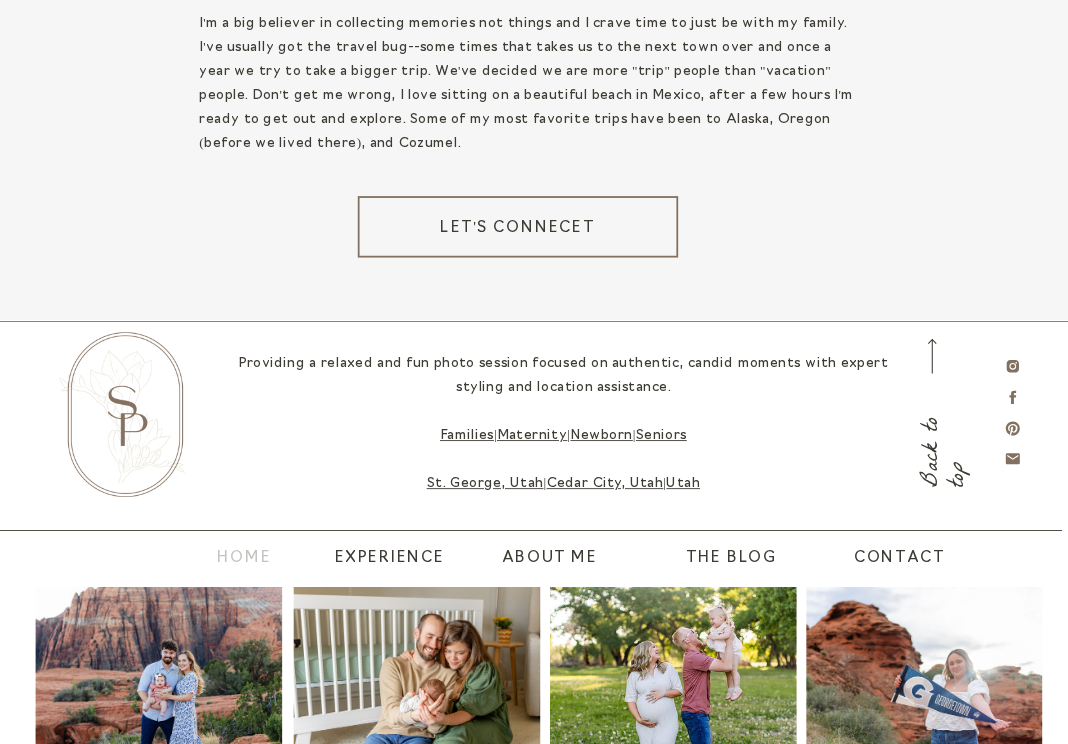 click on "home" at bounding box center [239, 559] 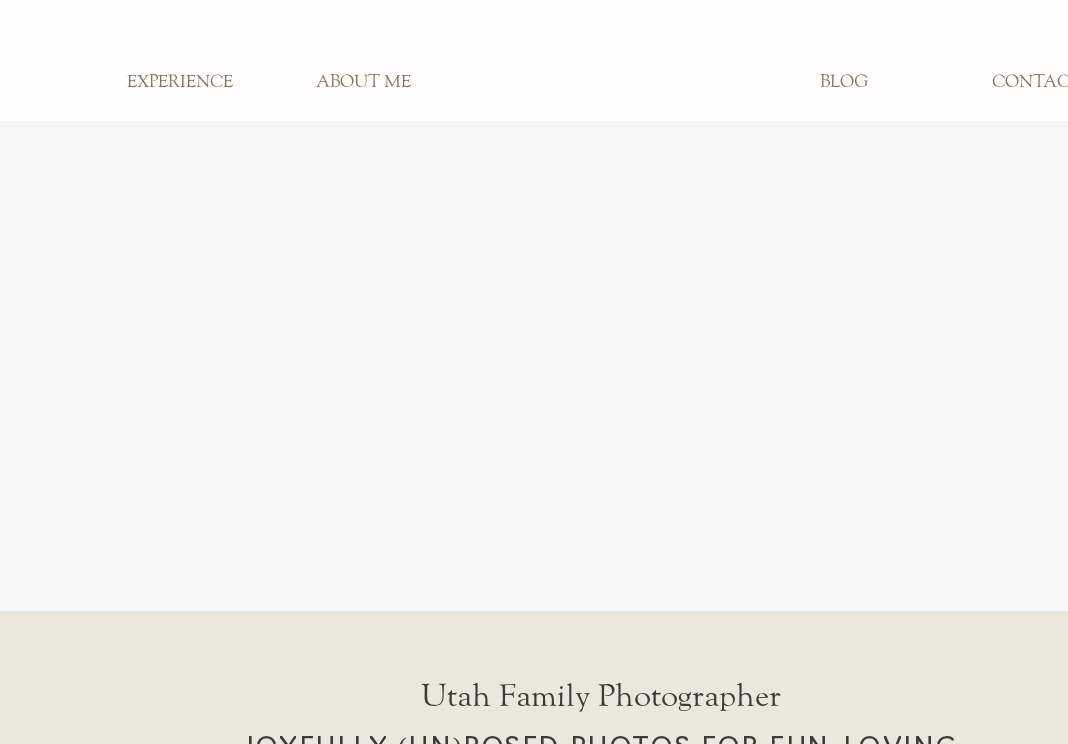 scroll, scrollTop: 0, scrollLeft: 0, axis: both 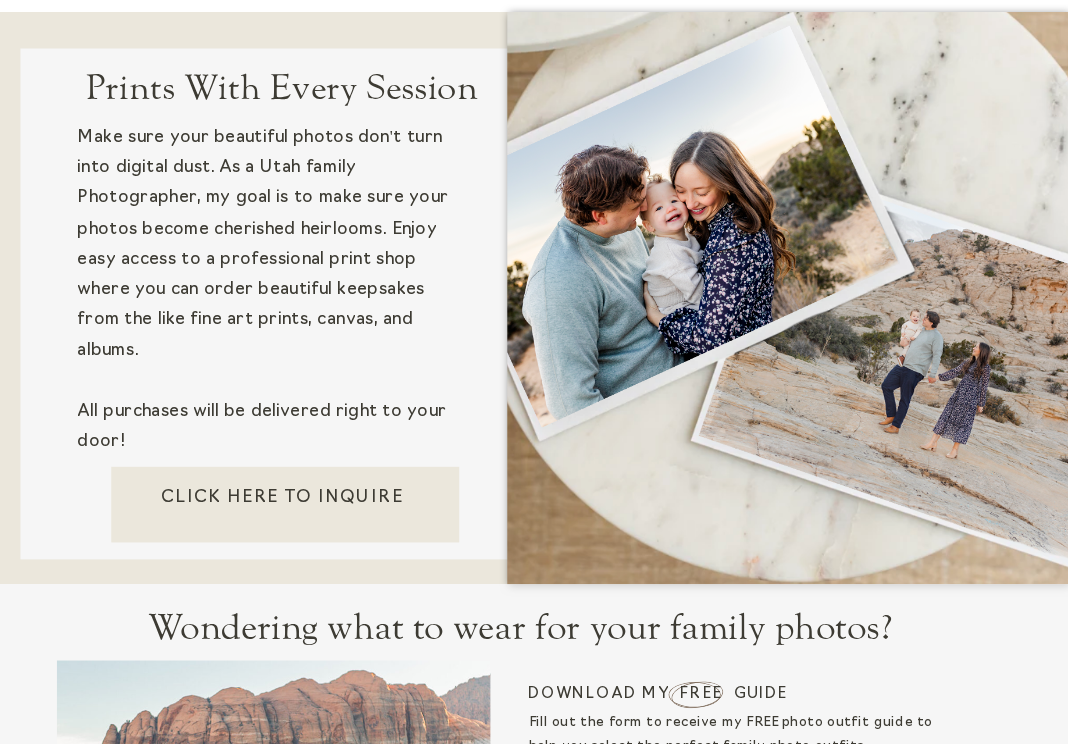 click on "Click here to inquire" at bounding box center (282, 508) 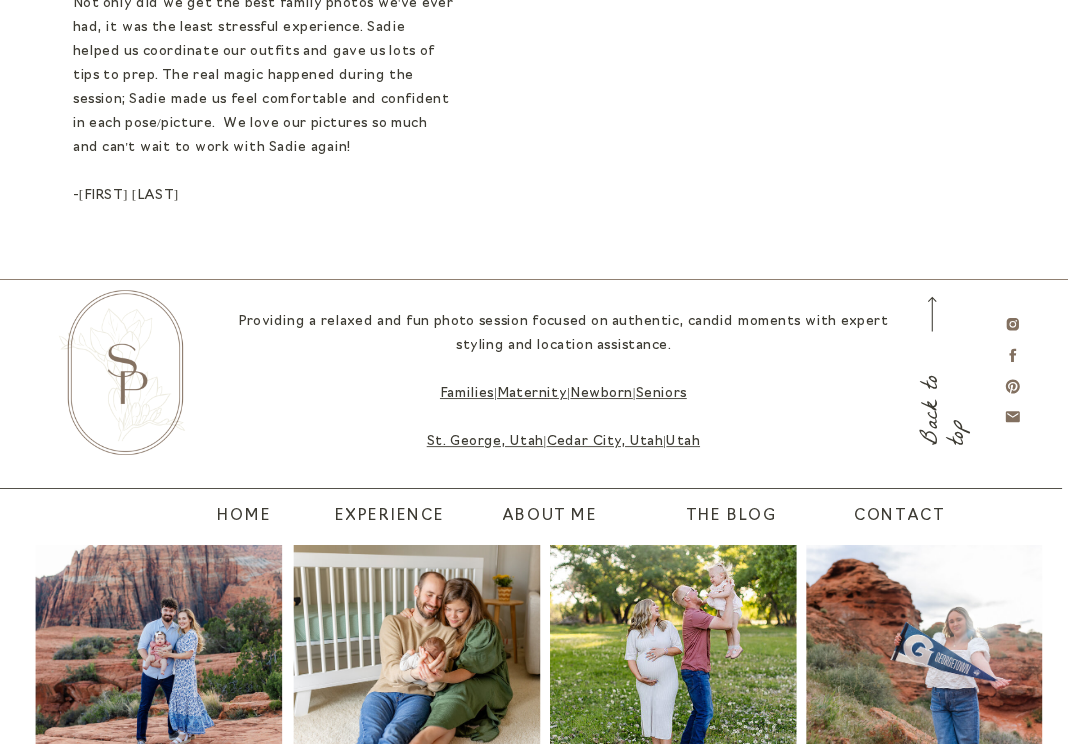 scroll, scrollTop: 1463, scrollLeft: 0, axis: vertical 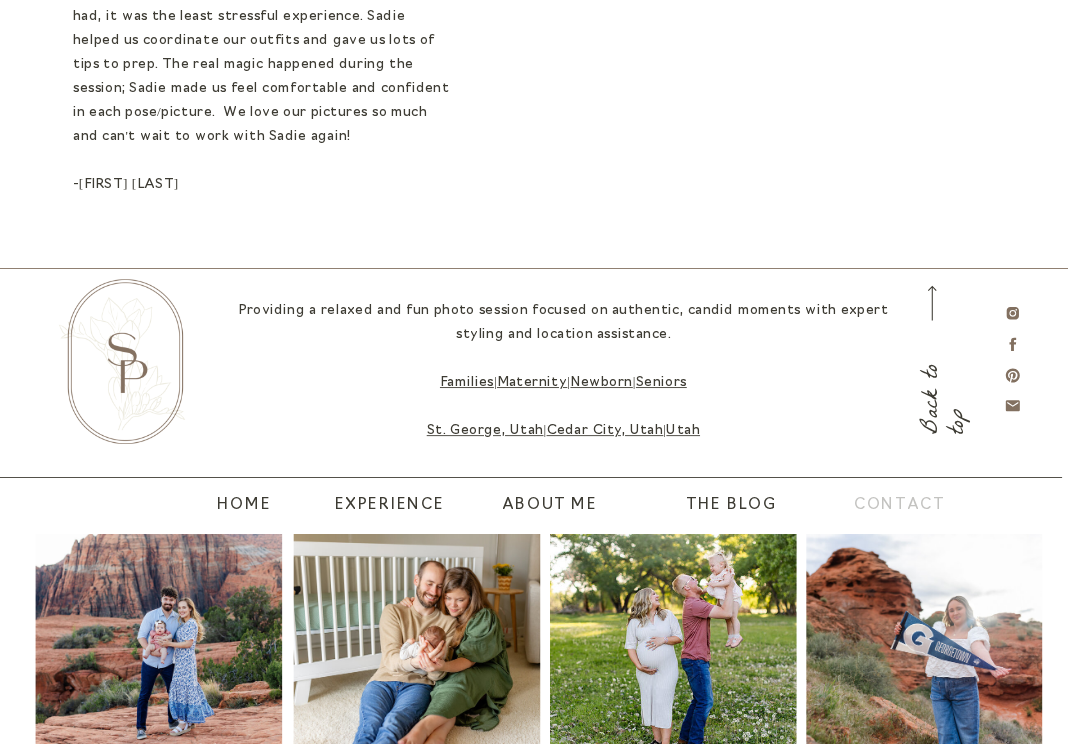 click on "contact" at bounding box center [890, 506] 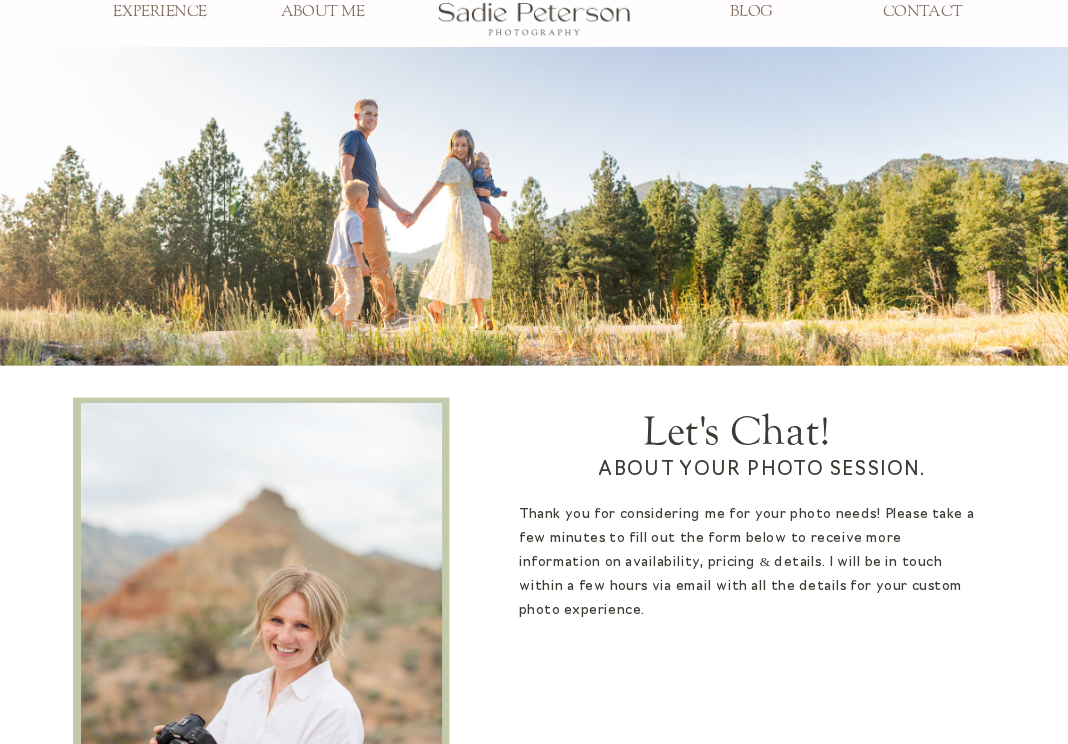 scroll, scrollTop: 0, scrollLeft: 0, axis: both 